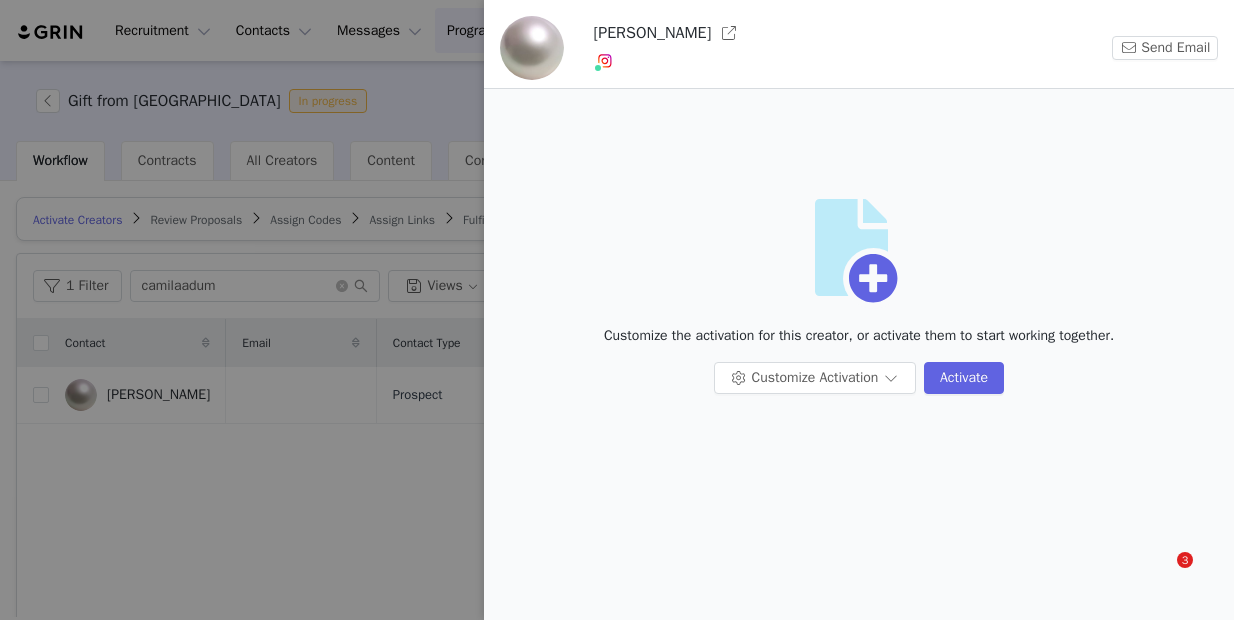 scroll, scrollTop: 0, scrollLeft: 0, axis: both 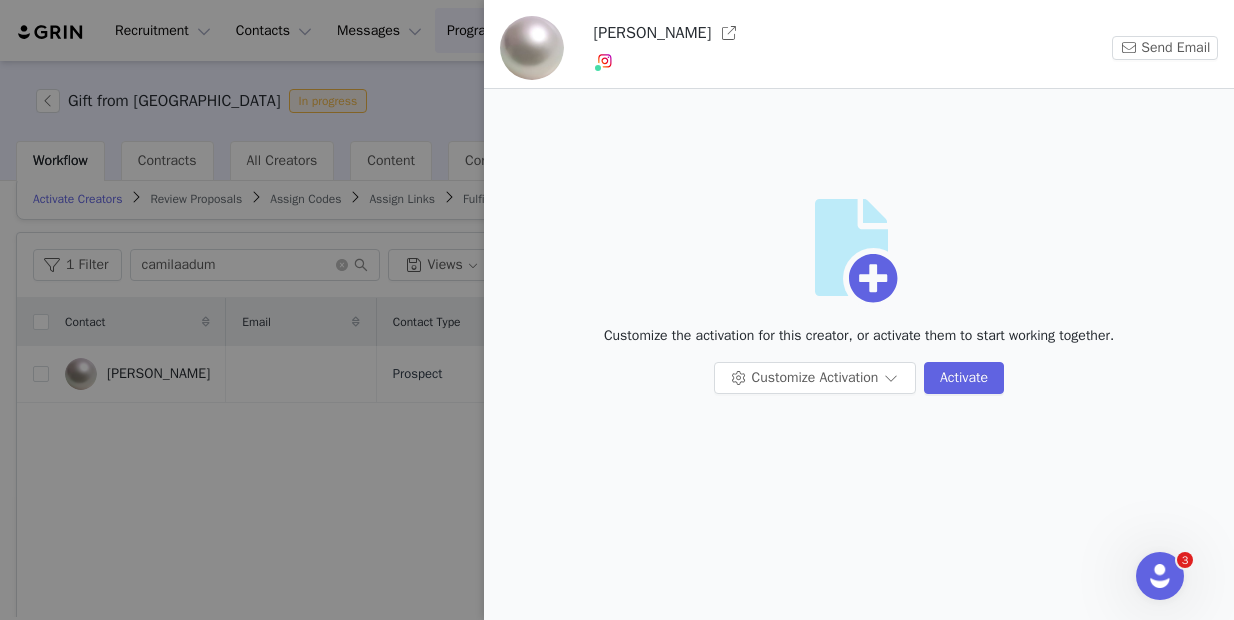 click at bounding box center (617, 310) 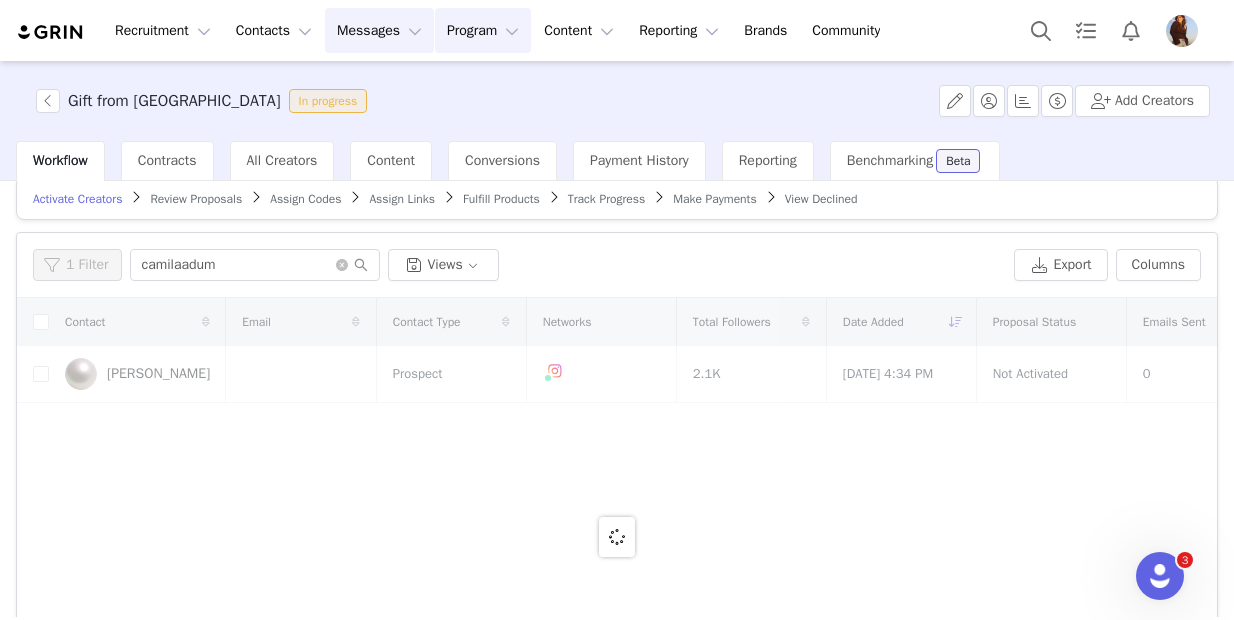 click on "Messages Messages" at bounding box center (379, 30) 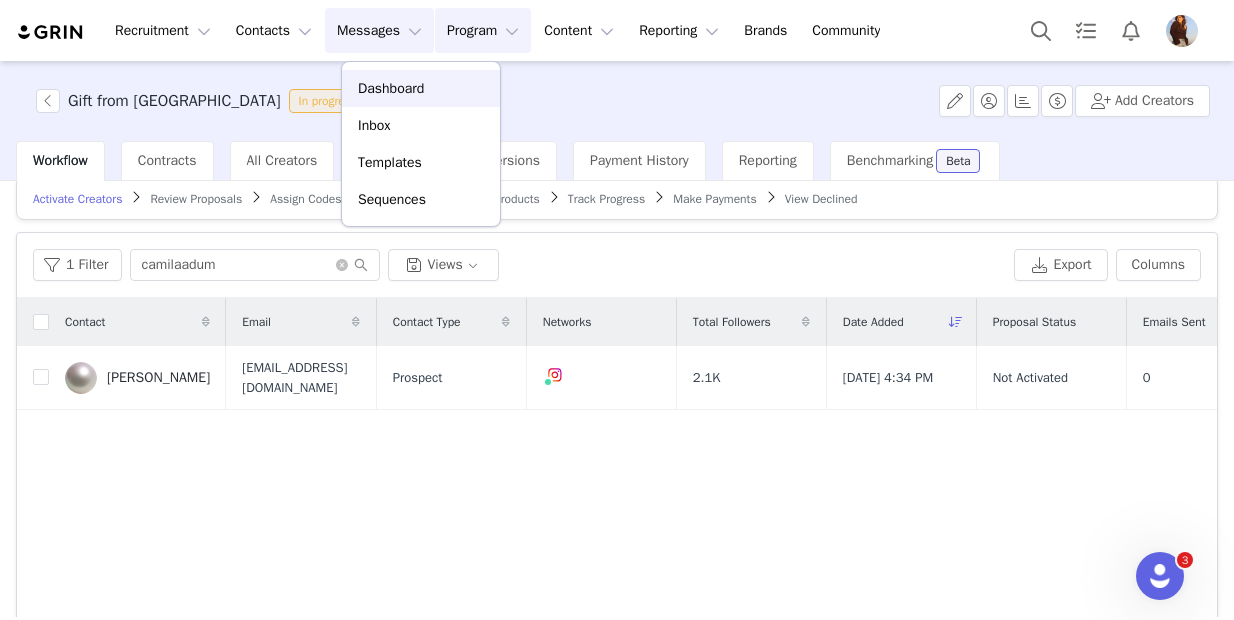 click on "Dashboard" at bounding box center [391, 88] 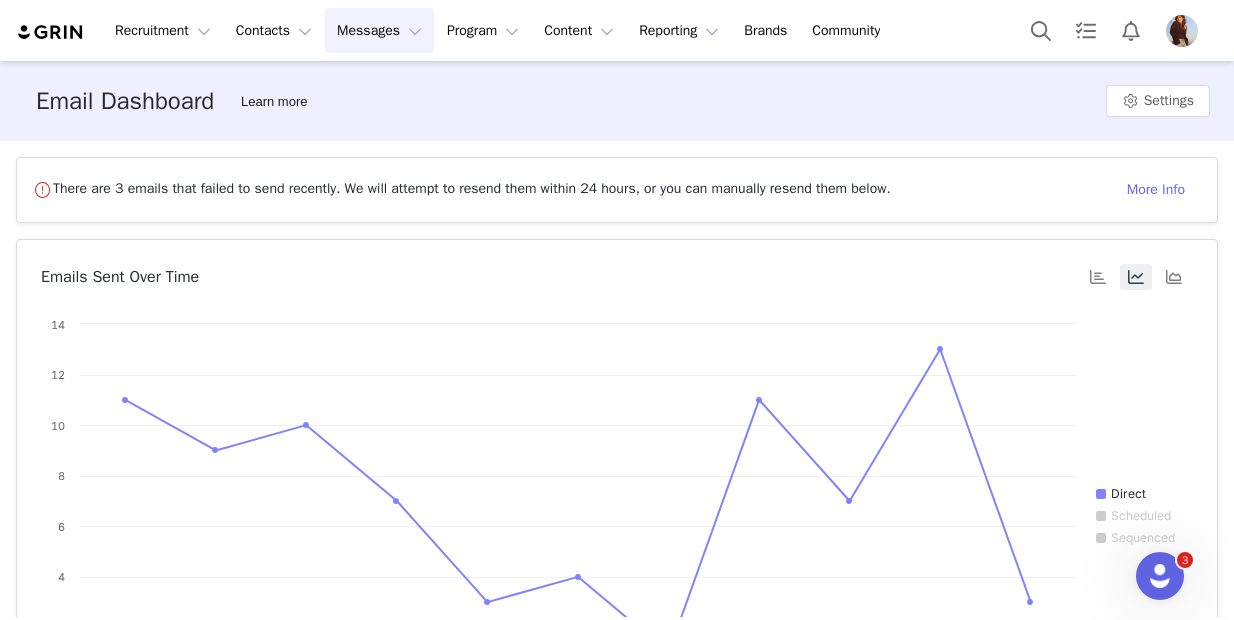 click on "Messages Messages" at bounding box center [379, 30] 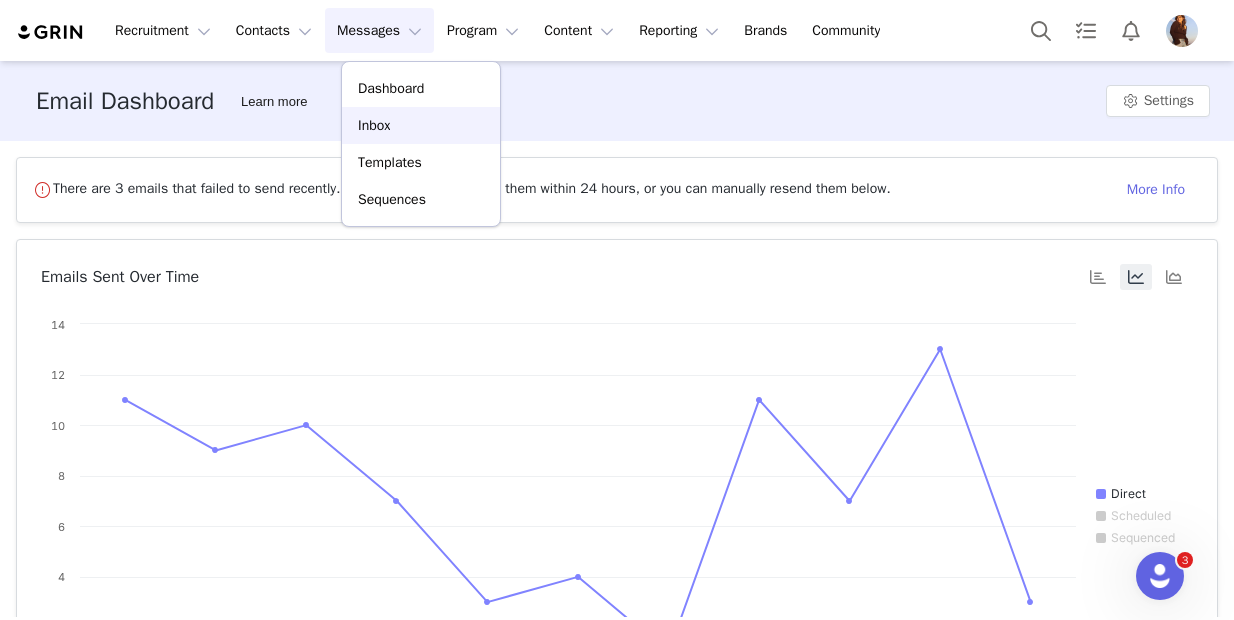 click on "Inbox" at bounding box center (421, 125) 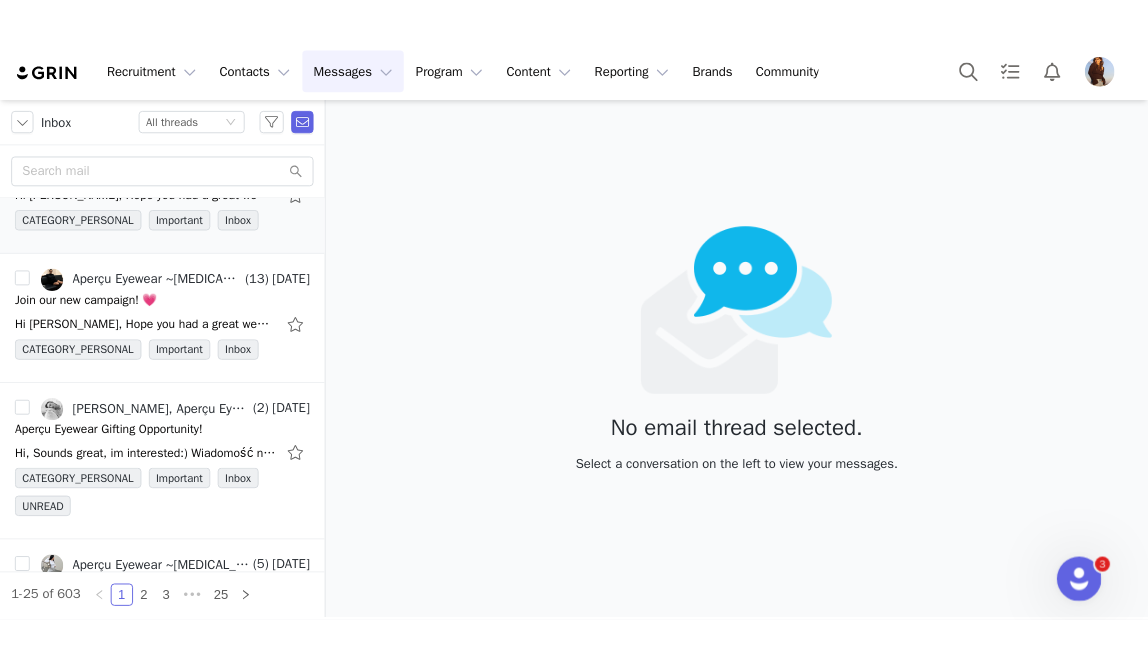 scroll, scrollTop: 899, scrollLeft: 0, axis: vertical 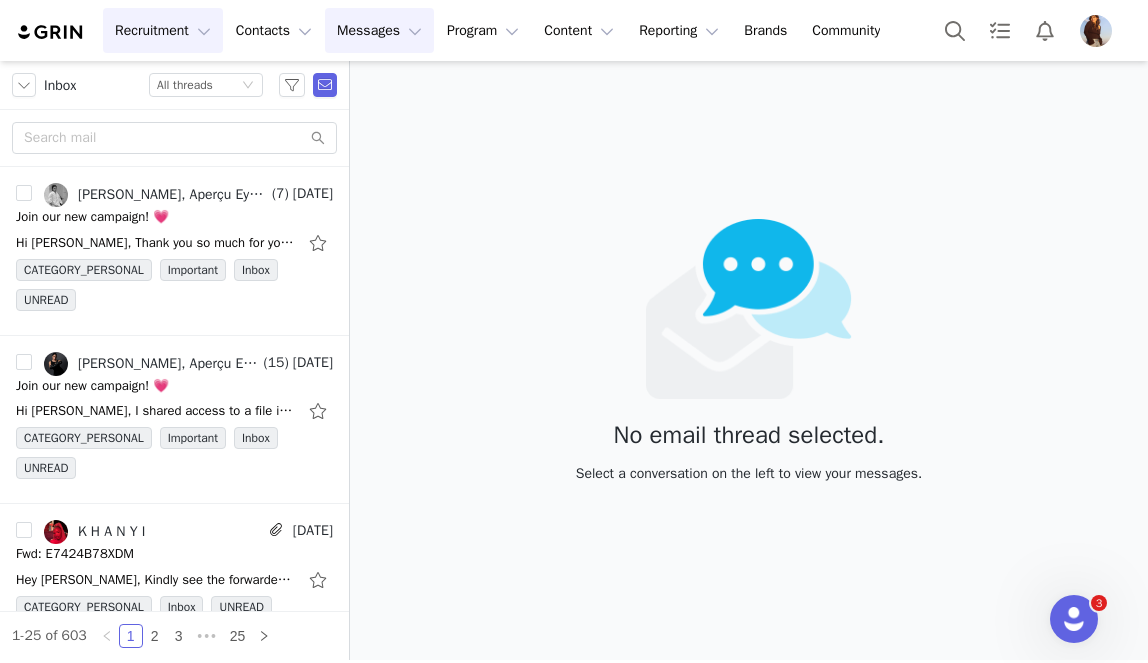 click on "Recruitment Recruitment" at bounding box center (163, 30) 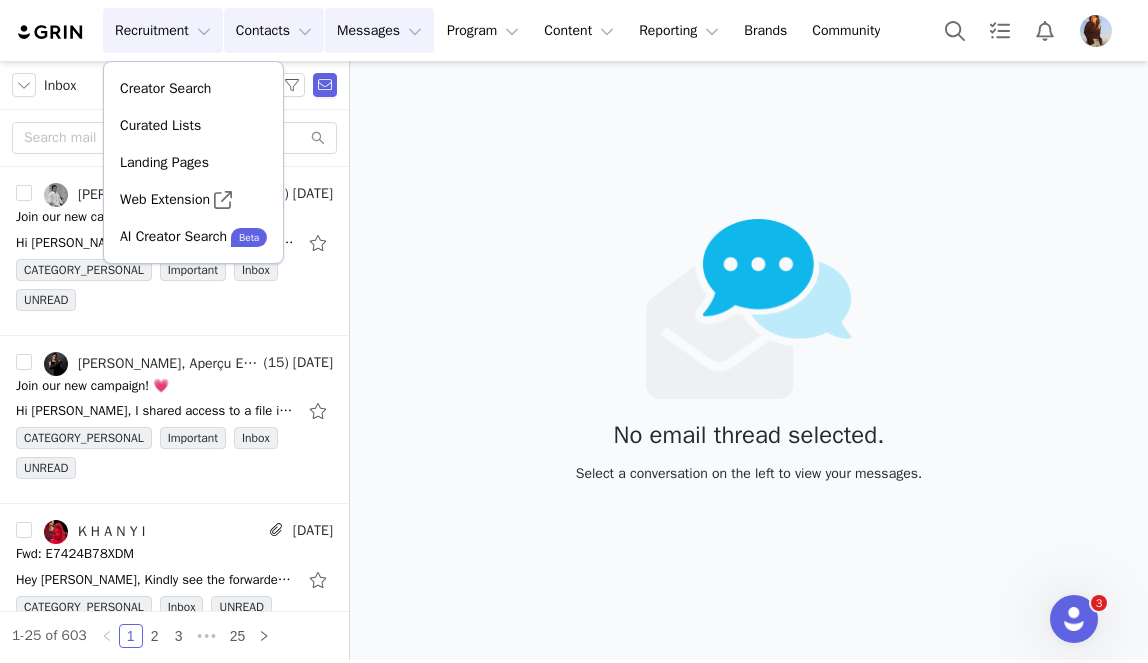 click on "Contacts Contacts" at bounding box center (274, 30) 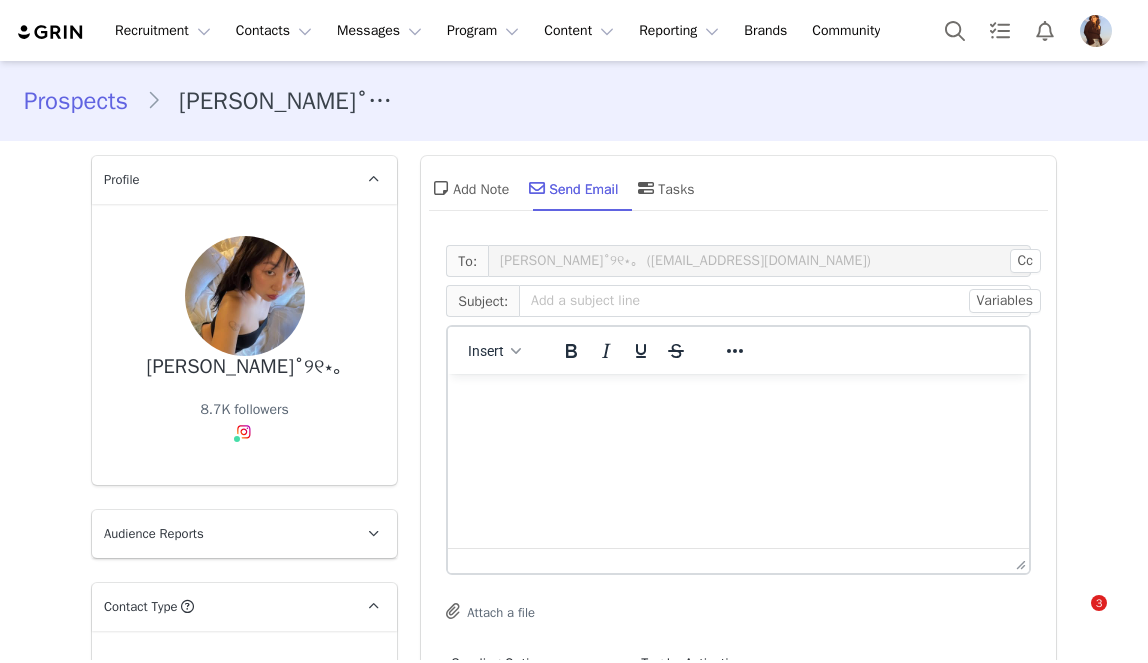 scroll, scrollTop: 0, scrollLeft: 0, axis: both 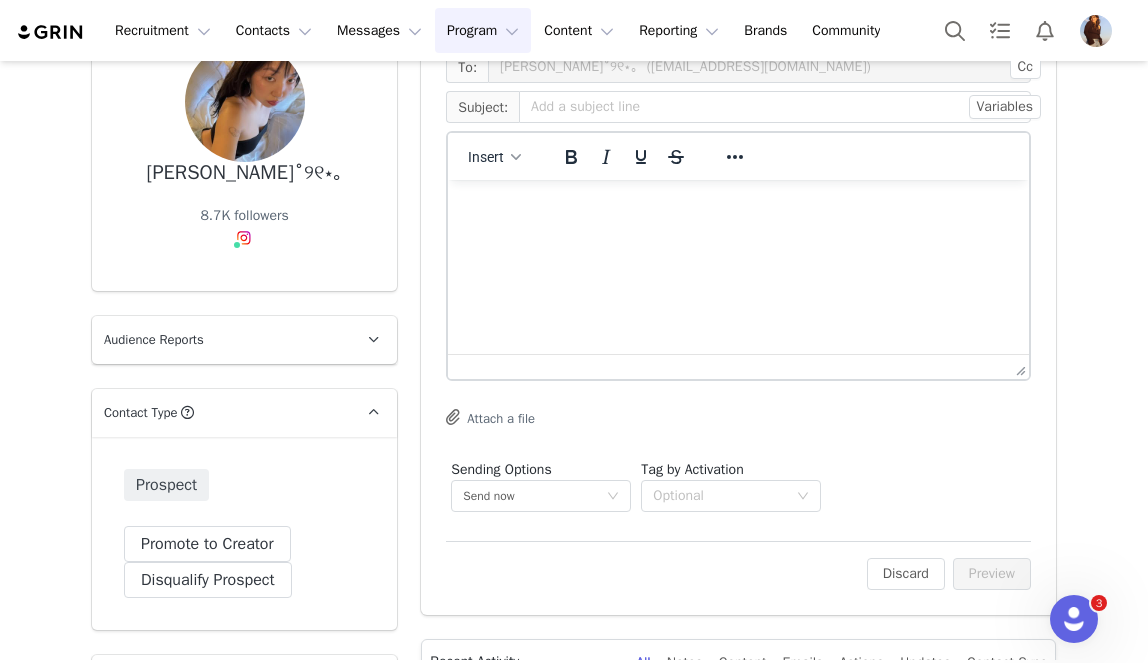 click on "Program Program" at bounding box center (483, 30) 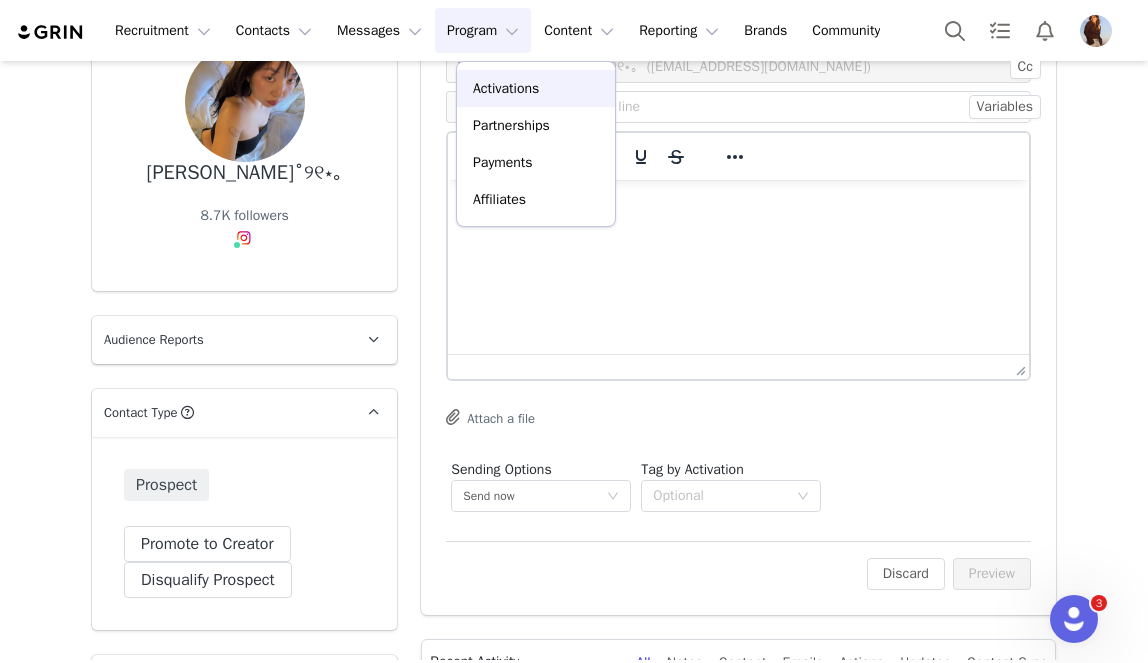 click on "Activations" at bounding box center (506, 88) 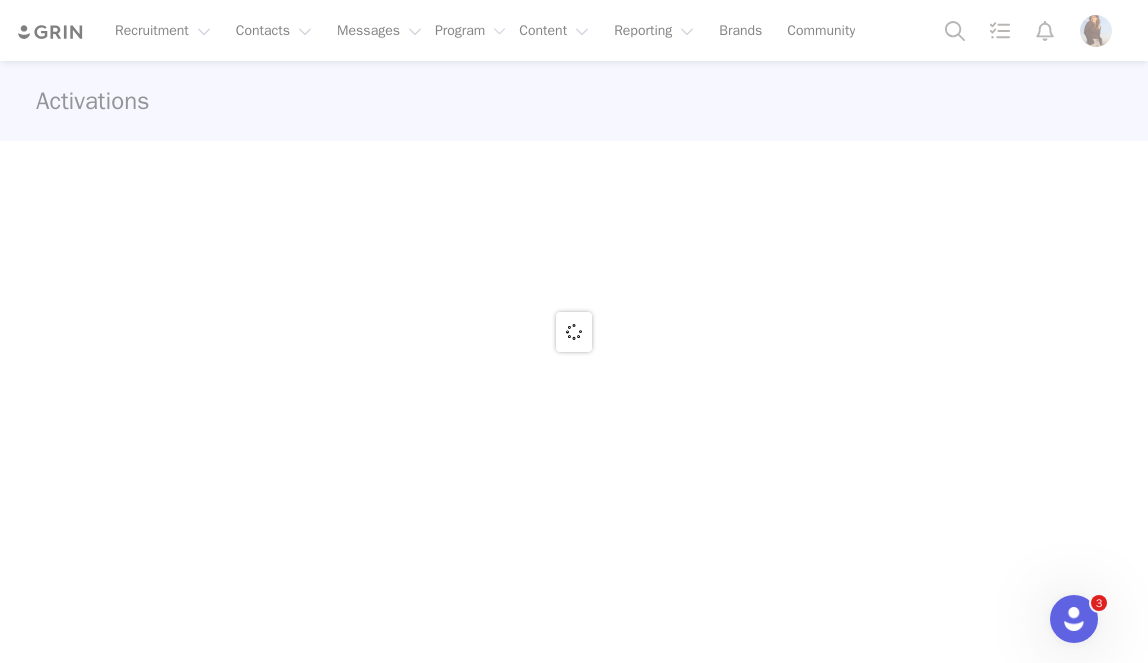 scroll, scrollTop: 0, scrollLeft: 0, axis: both 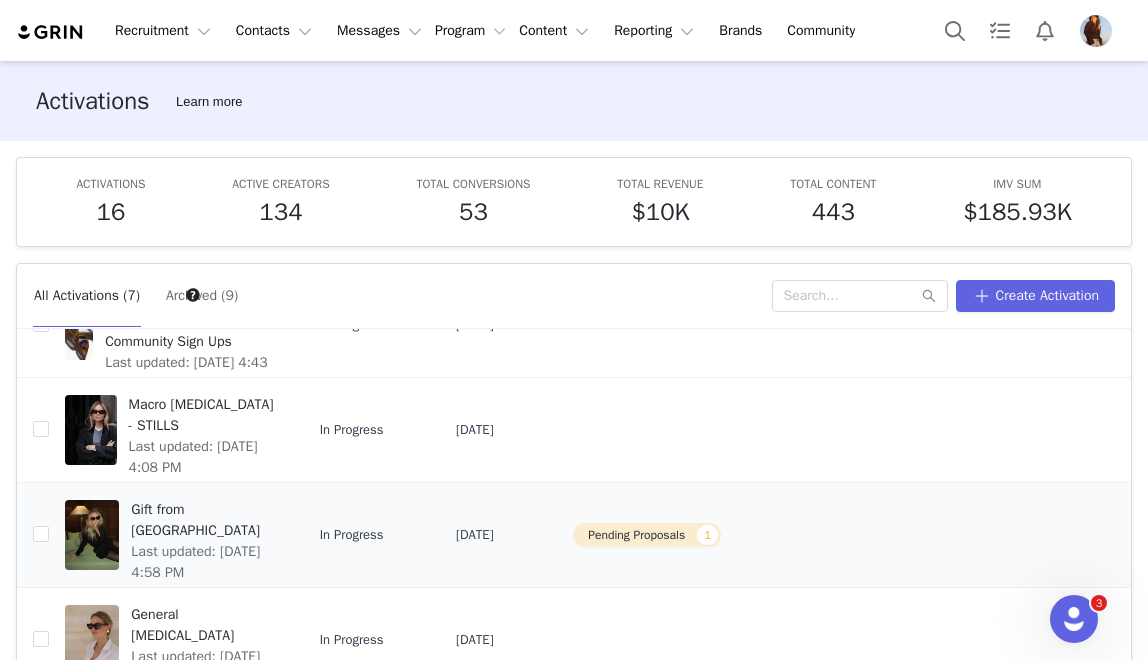 click on "Last updated: Jun 2, 2025 4:58 PM" at bounding box center (203, 562) 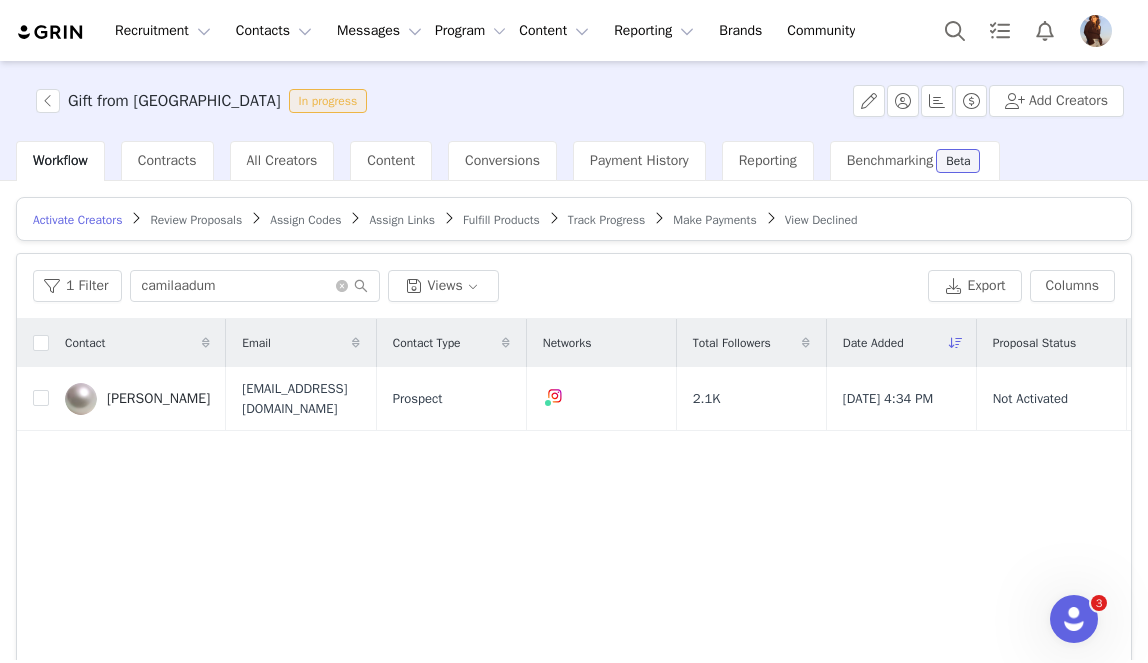 click on "Review Proposals" at bounding box center [196, 220] 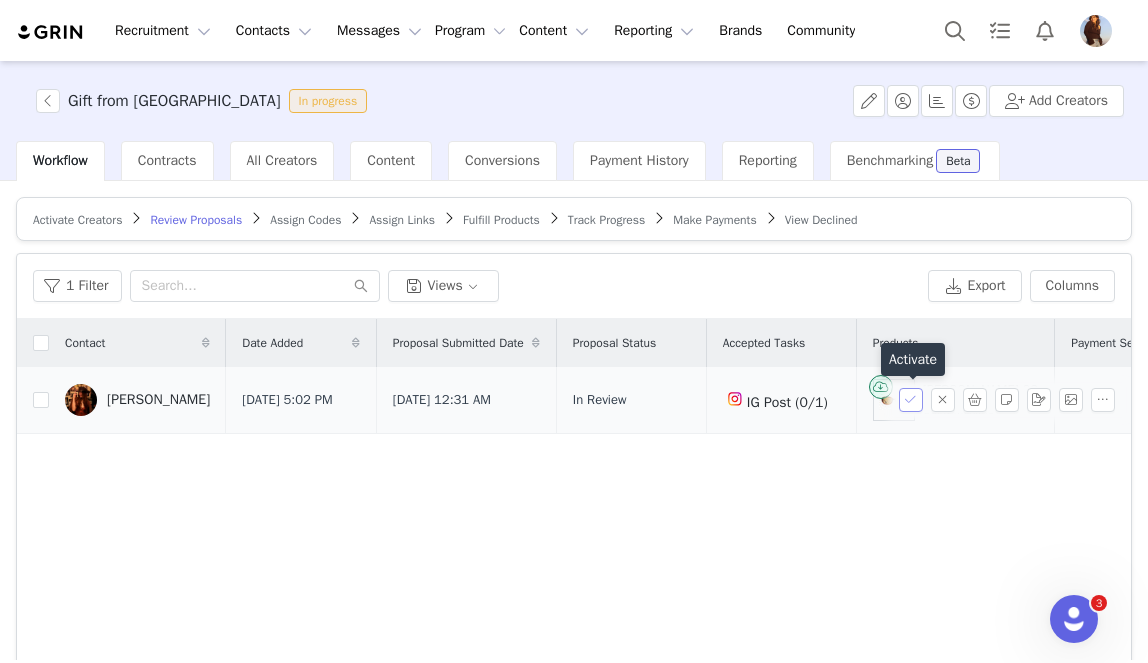 click at bounding box center [911, 400] 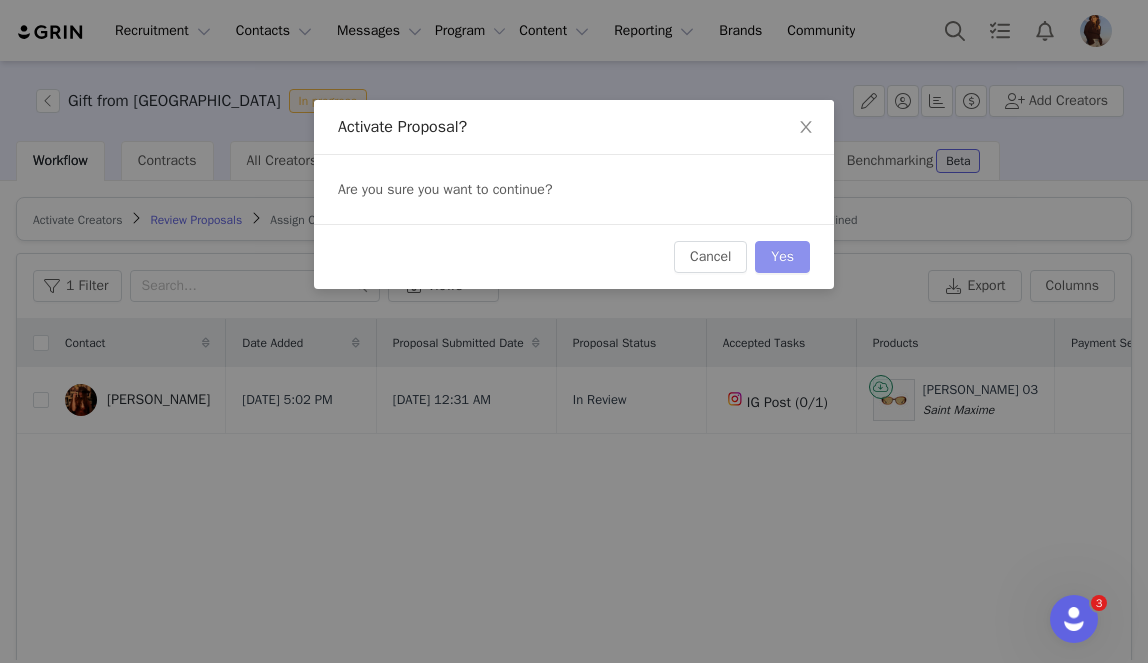 click on "Yes" at bounding box center [782, 257] 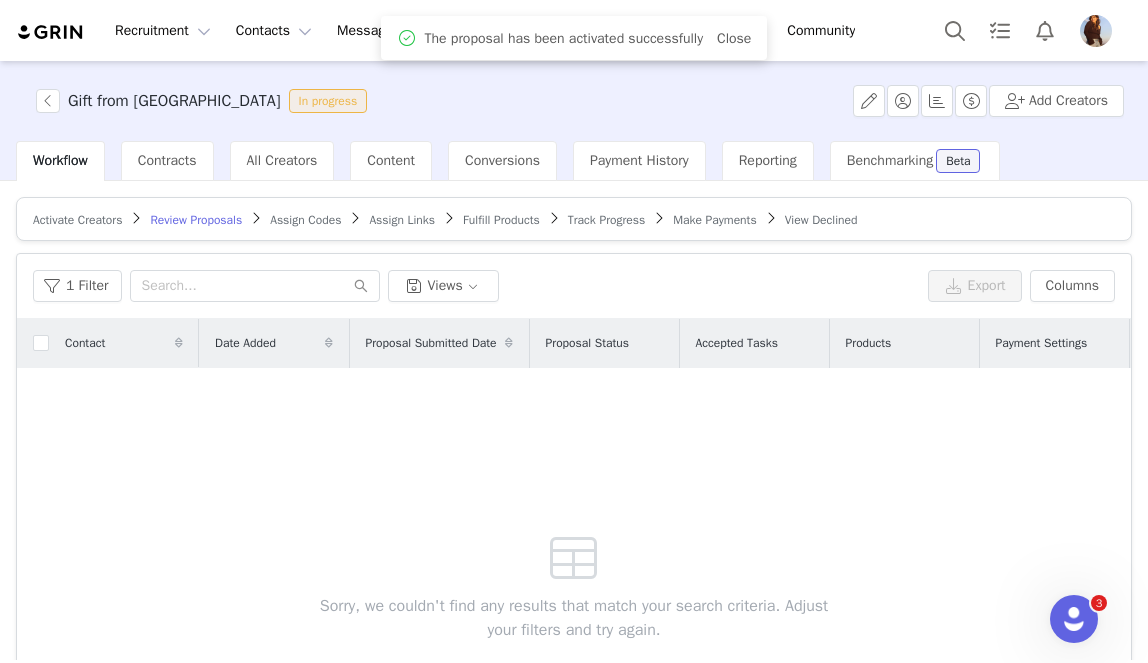 click on "Assign Codes" at bounding box center [305, 220] 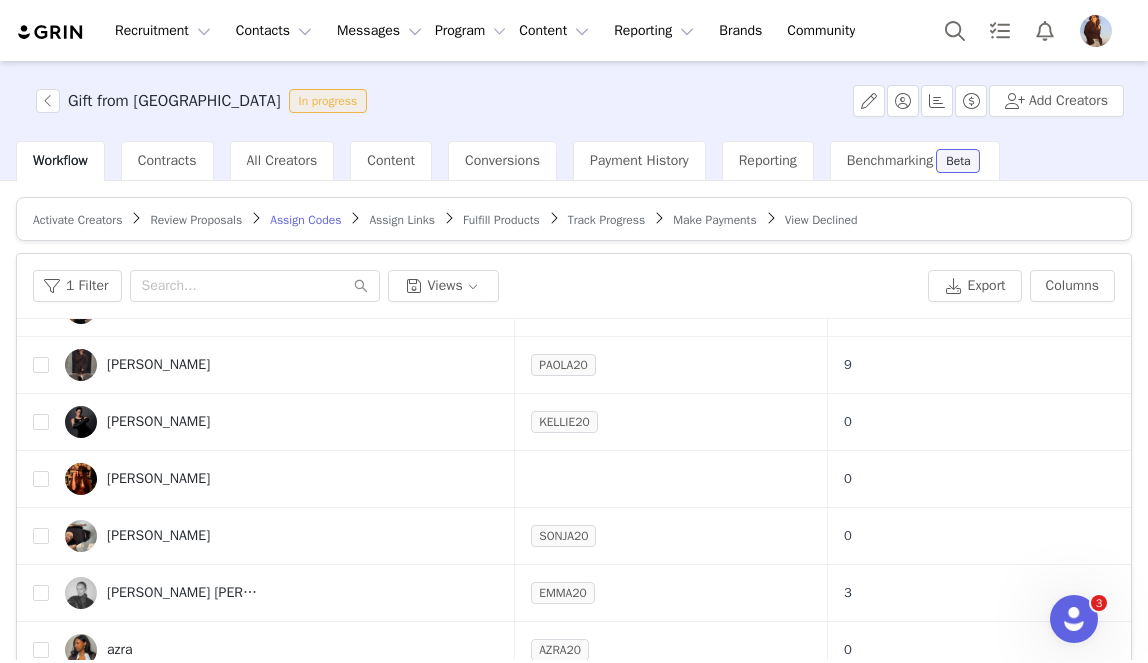 scroll, scrollTop: 722, scrollLeft: 0, axis: vertical 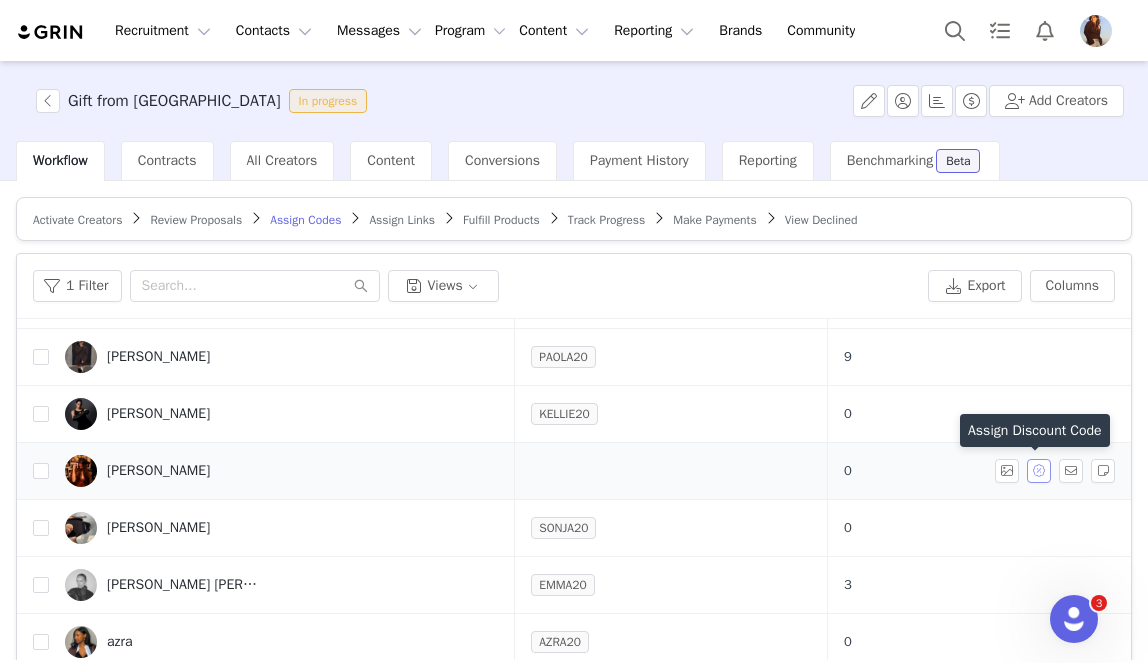 click at bounding box center [1039, 471] 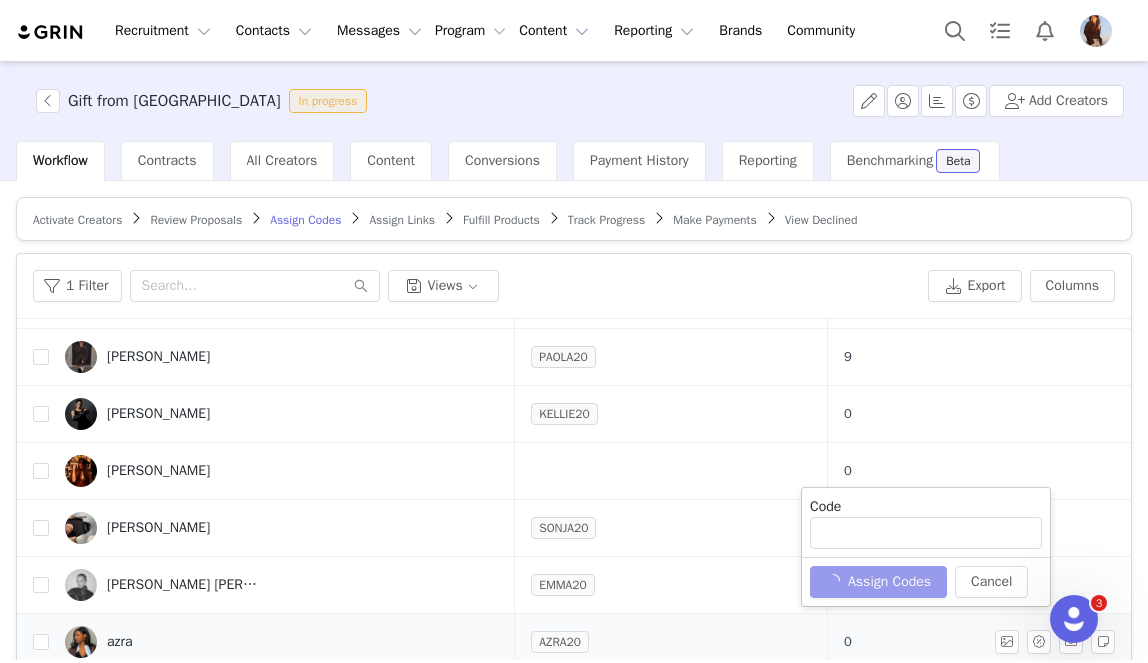 type on "CAROLYN20" 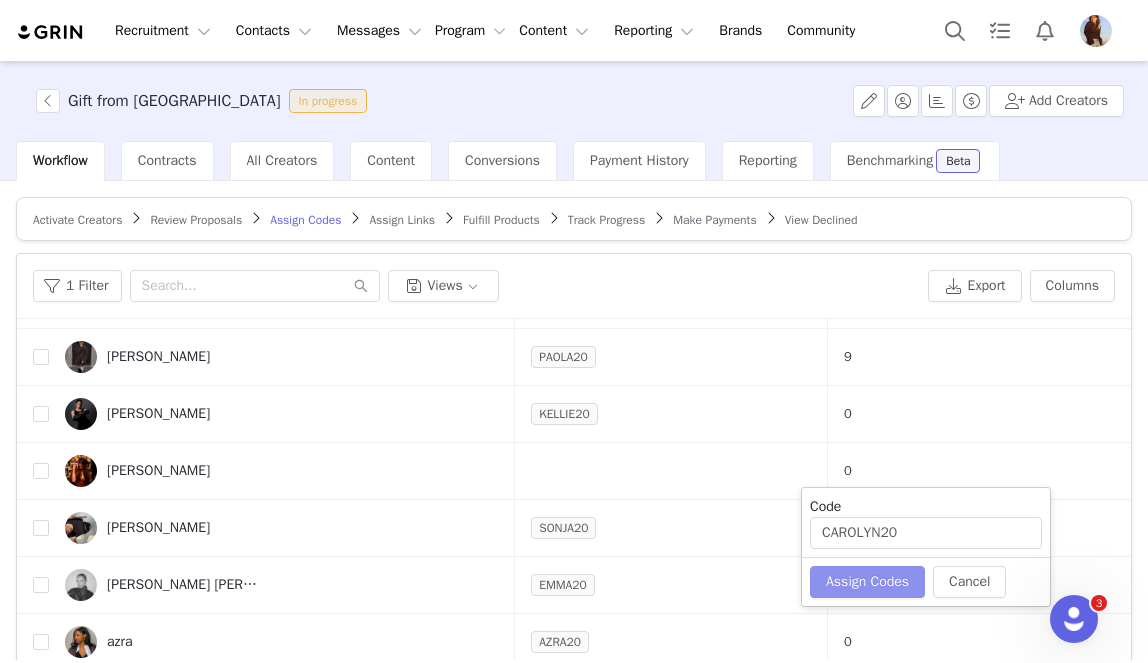 click on "Assign Codes" at bounding box center [867, 582] 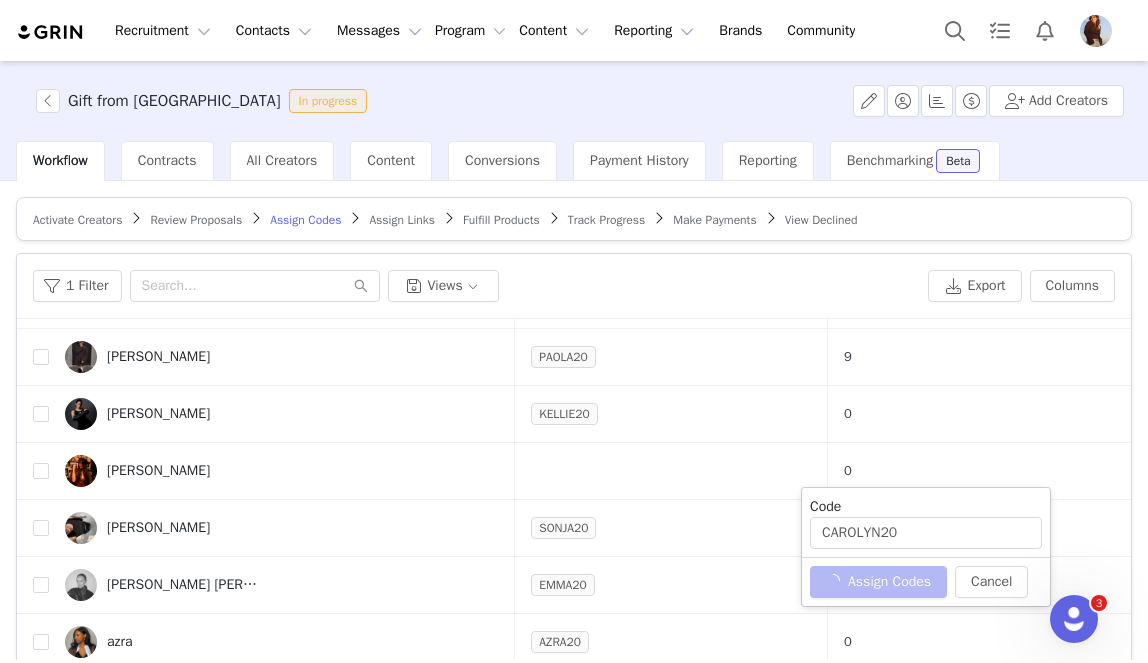 type 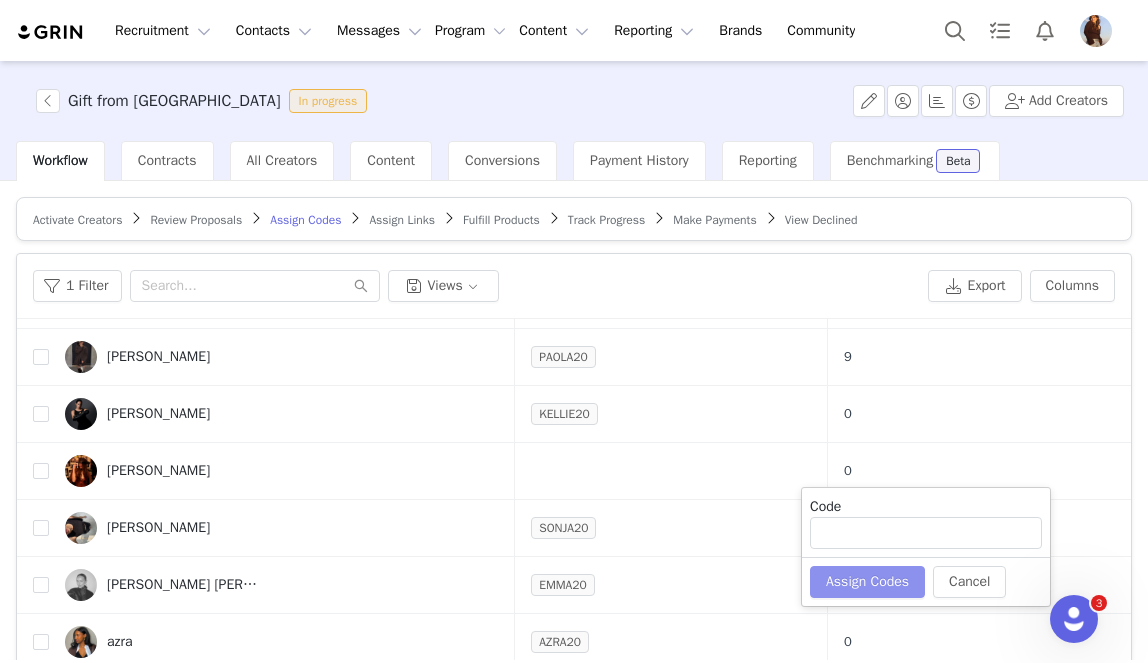 scroll, scrollTop: 0, scrollLeft: 0, axis: both 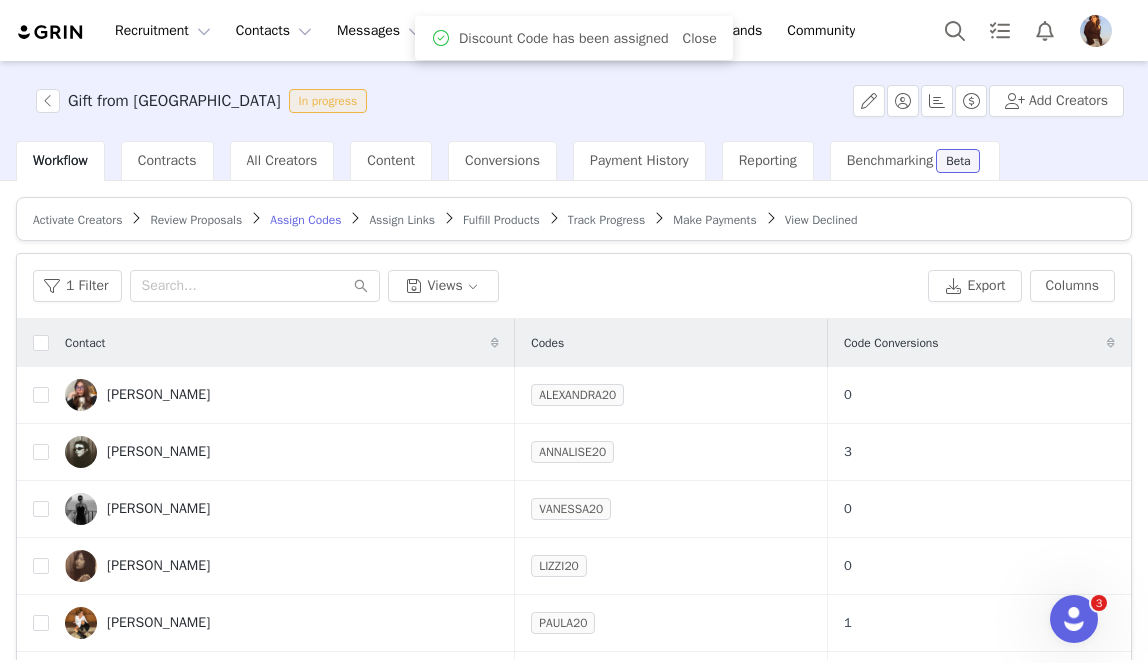 click on "Assign Links" at bounding box center (402, 220) 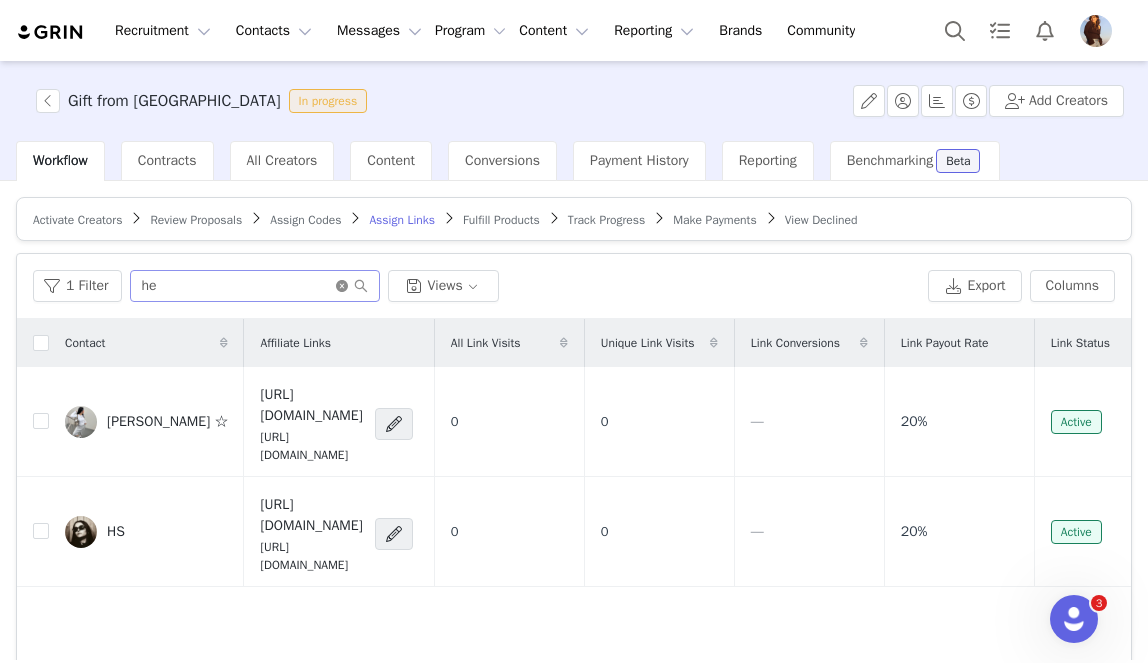 click 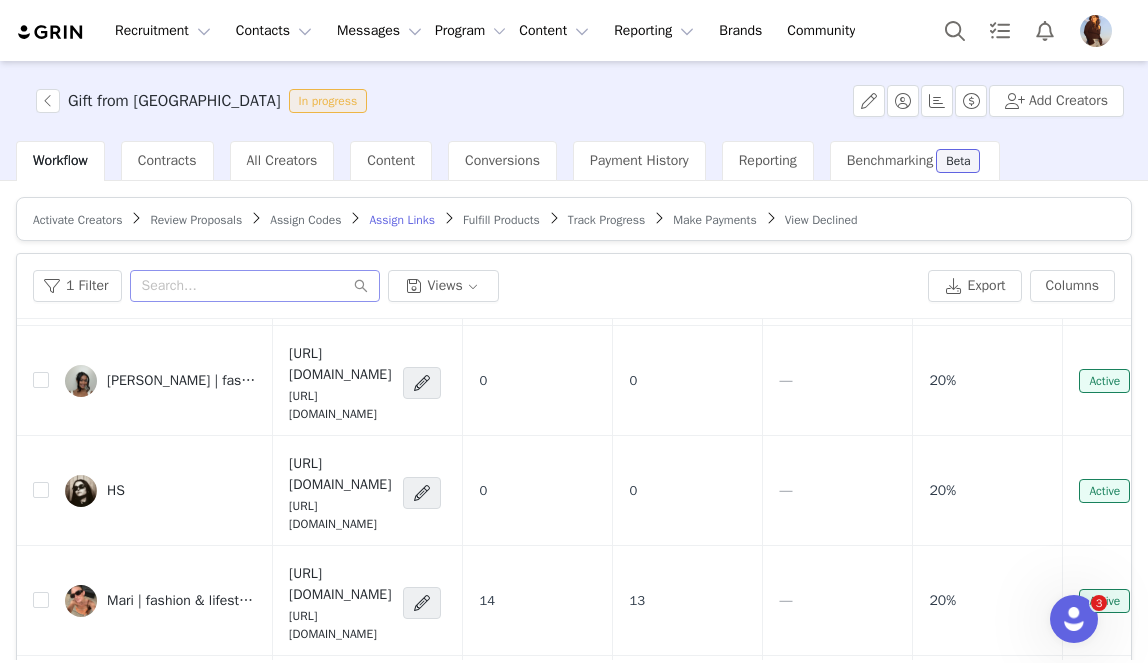 scroll, scrollTop: 934, scrollLeft: 0, axis: vertical 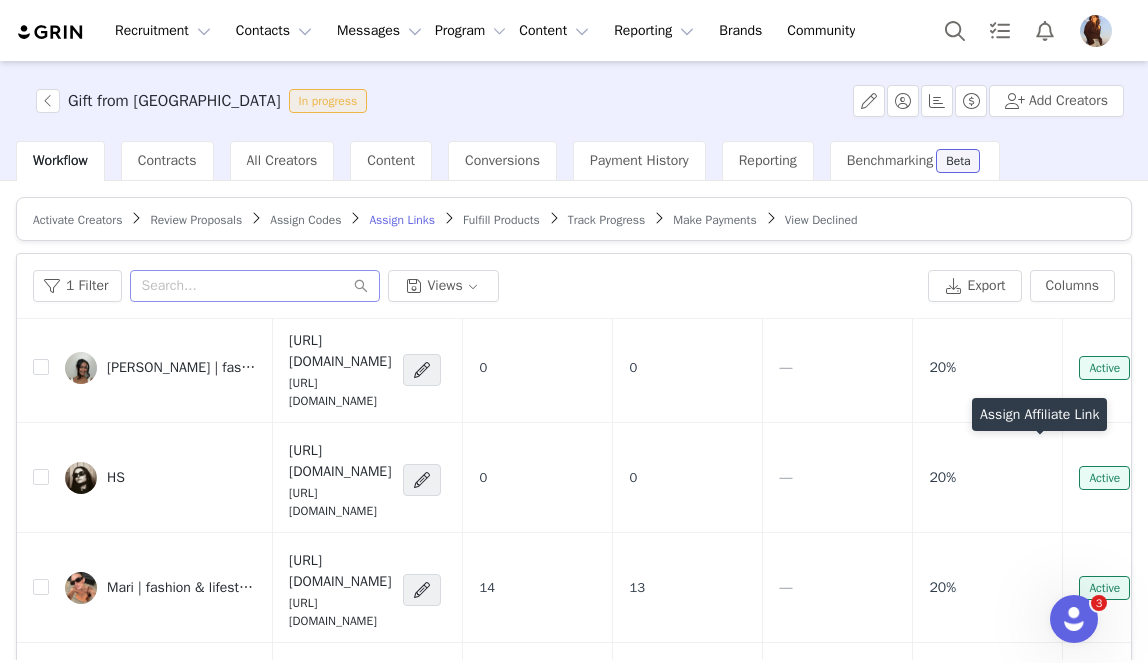 click at bounding box center [1039, 1001] 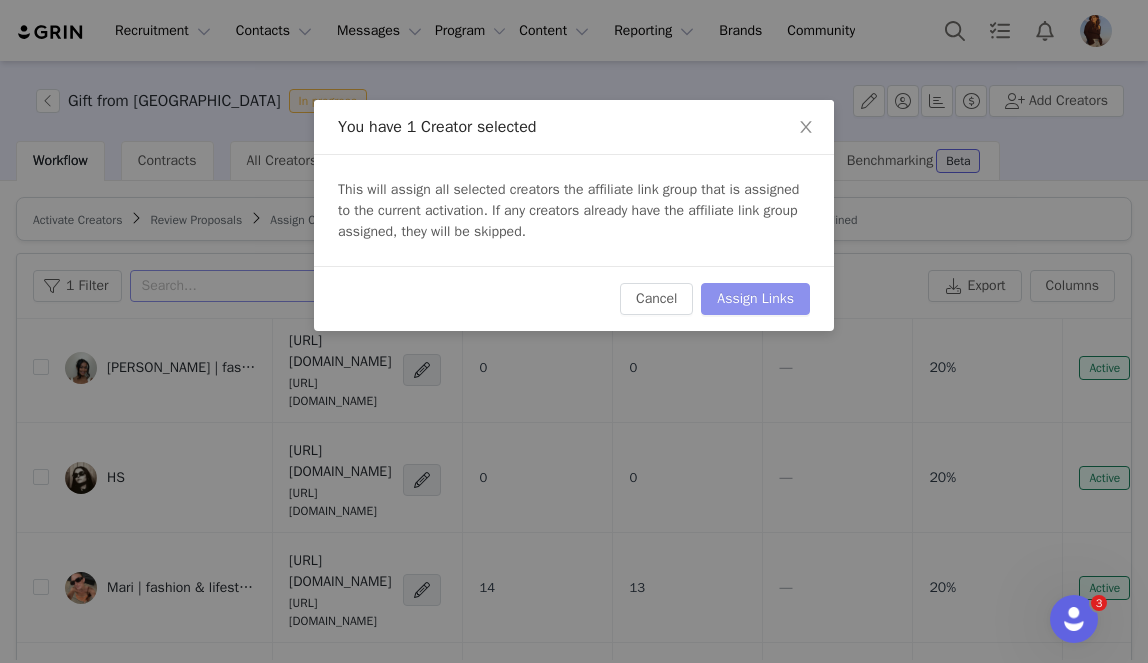 click on "Assign Links" at bounding box center (755, 299) 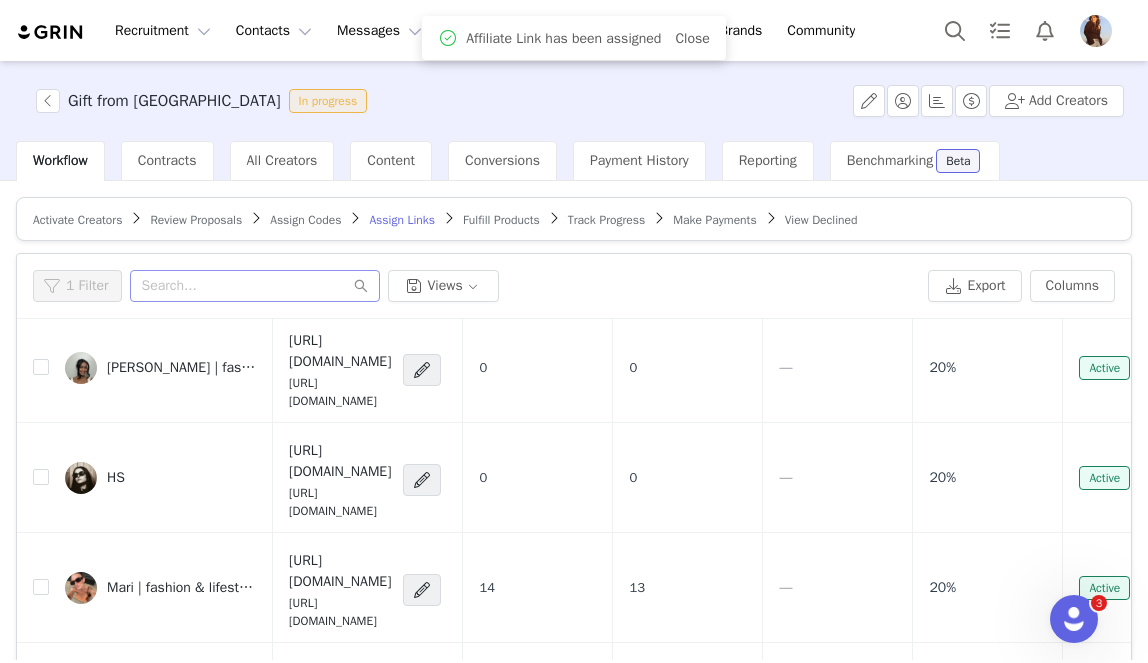 scroll, scrollTop: 0, scrollLeft: 0, axis: both 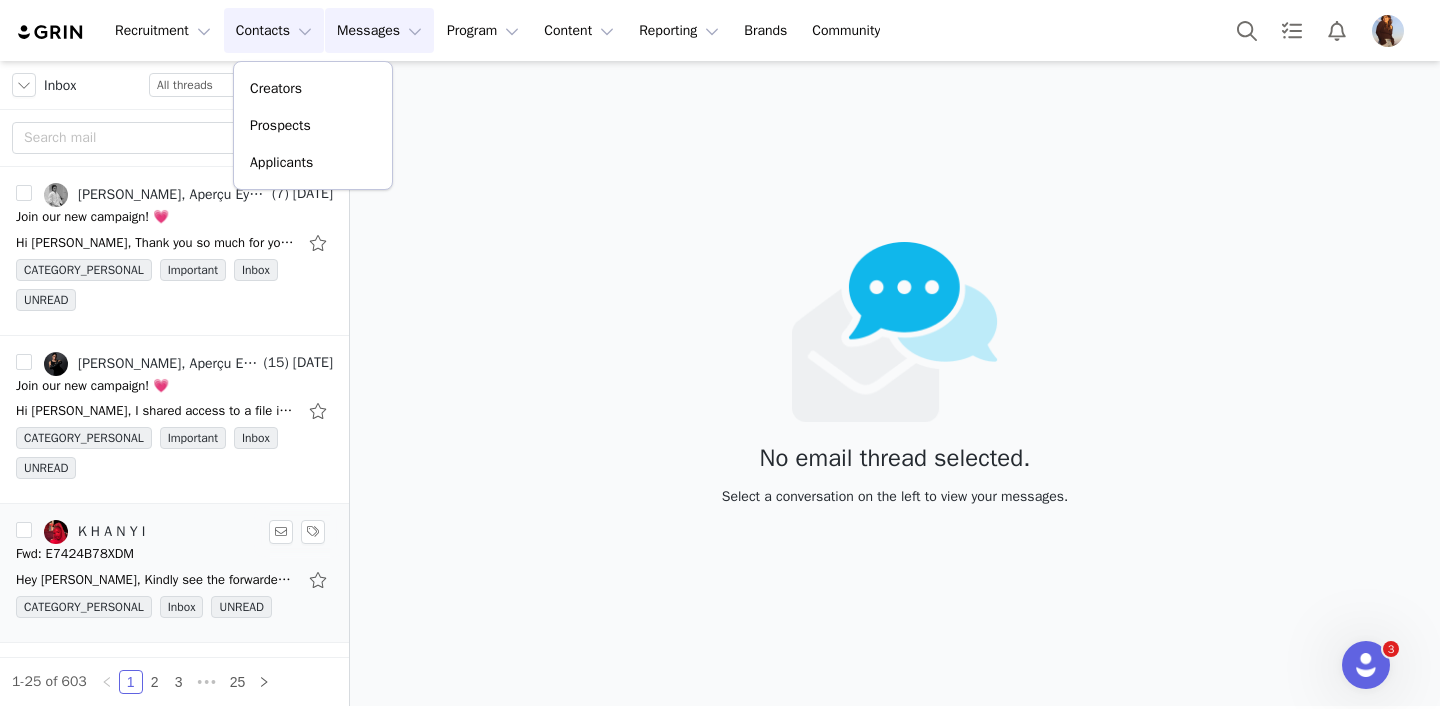click on "K H A N Y I" at bounding box center (141, 532) 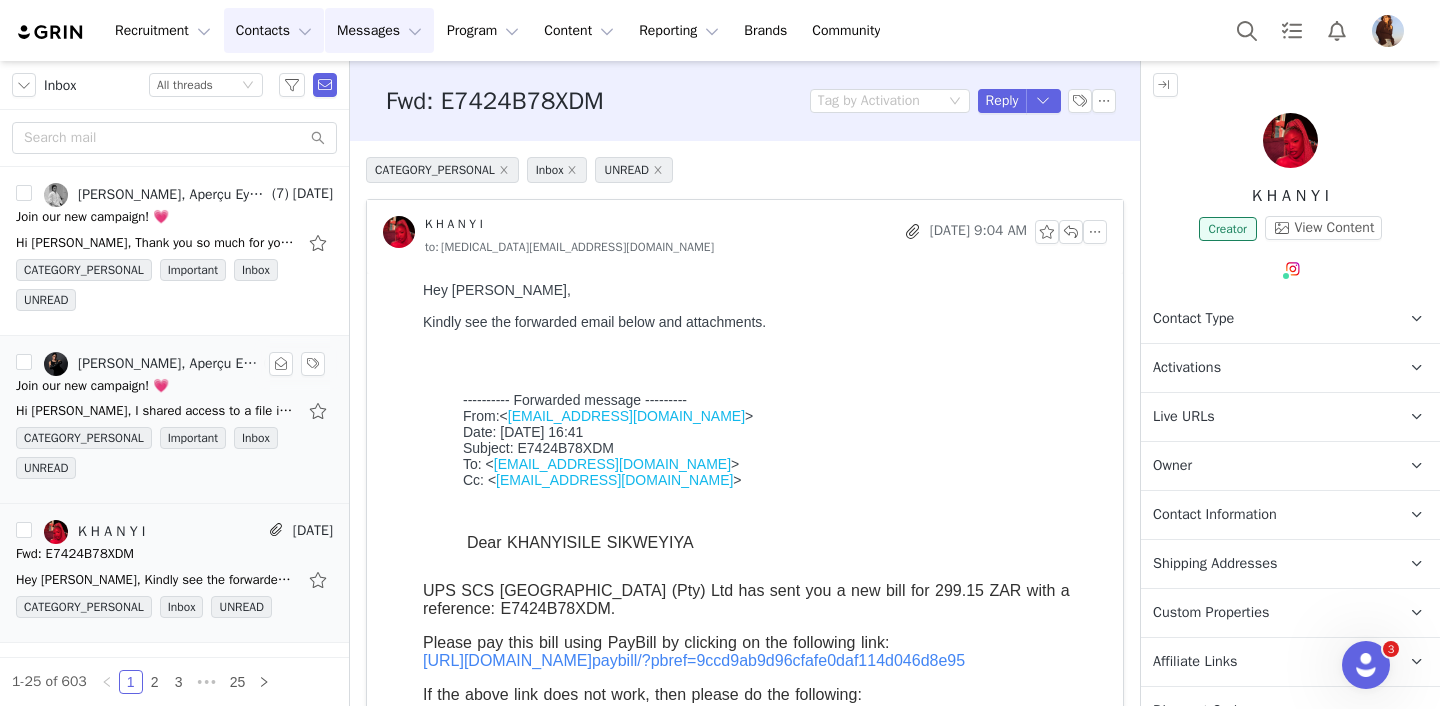 scroll, scrollTop: 0, scrollLeft: 0, axis: both 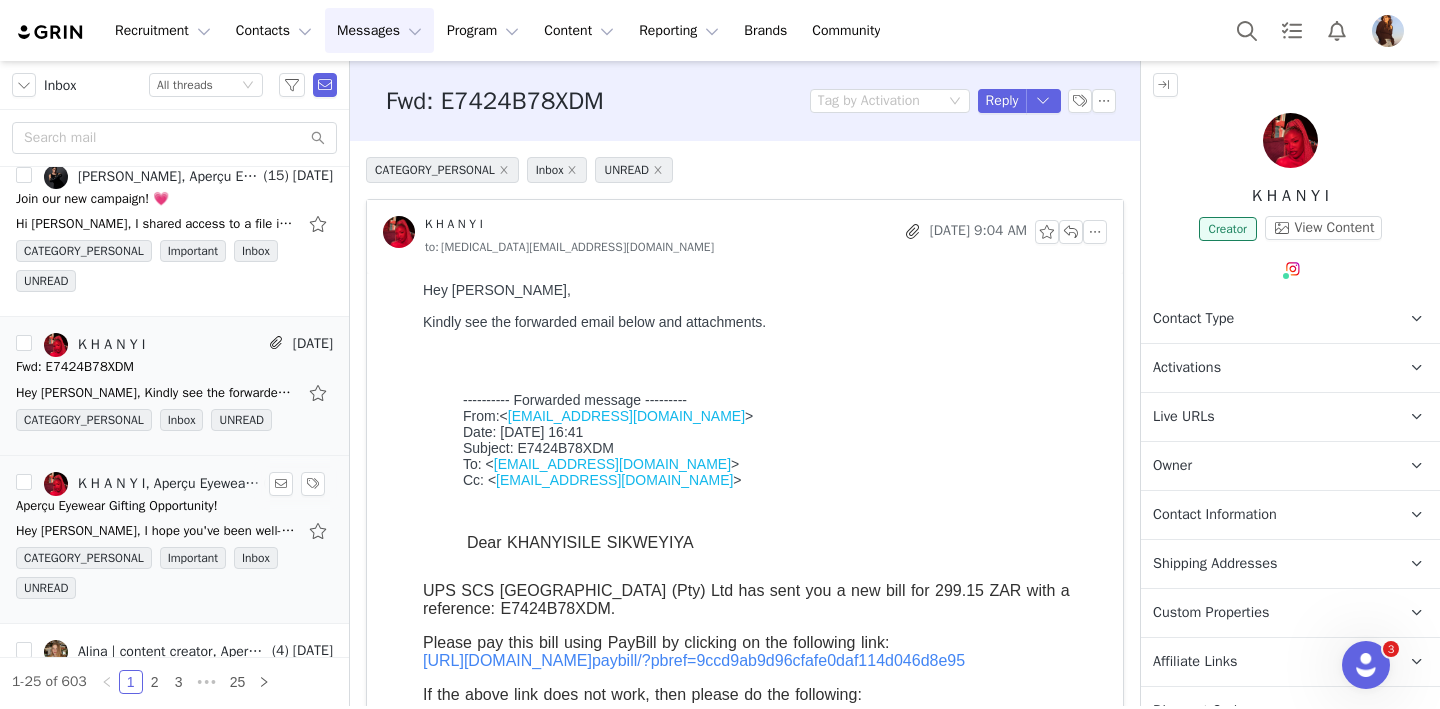 click on "Aperçu Eyewear Gifting Opportunity!" at bounding box center [117, 506] 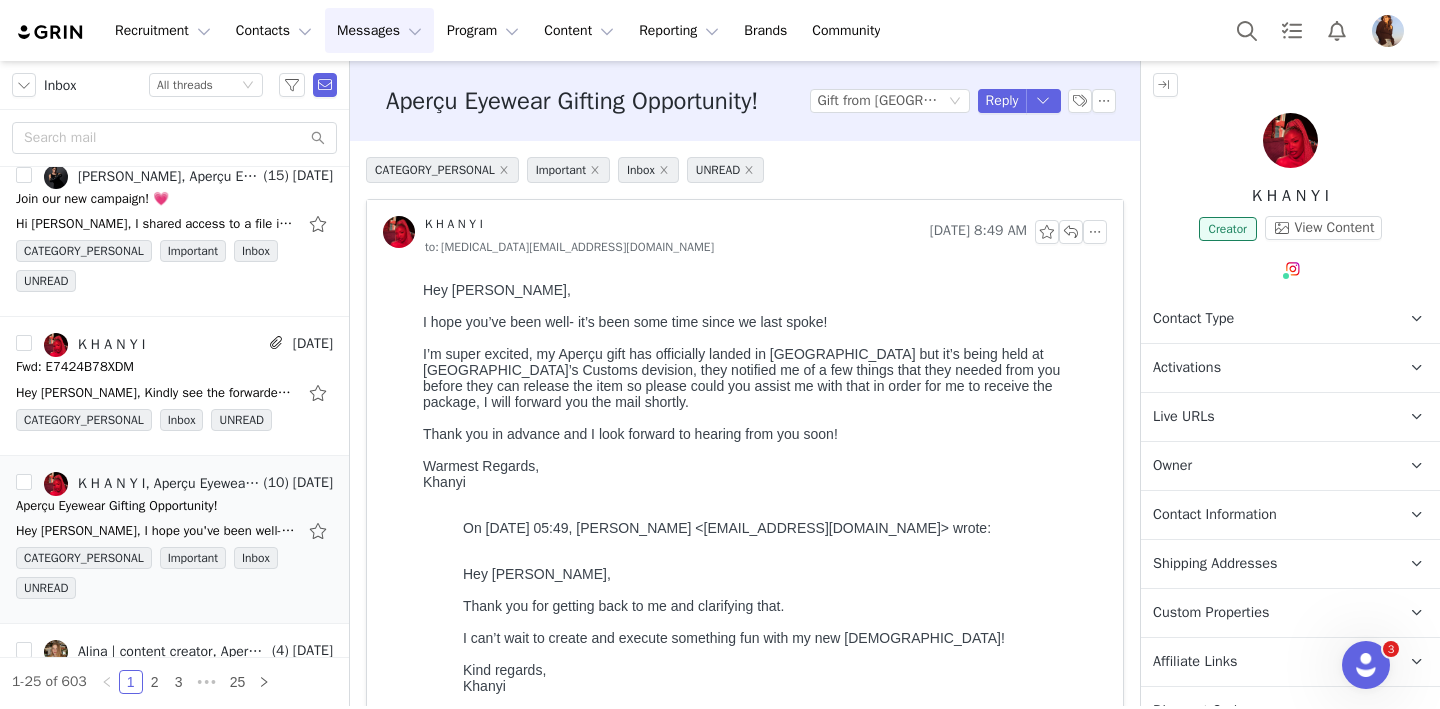 scroll, scrollTop: 0, scrollLeft: 0, axis: both 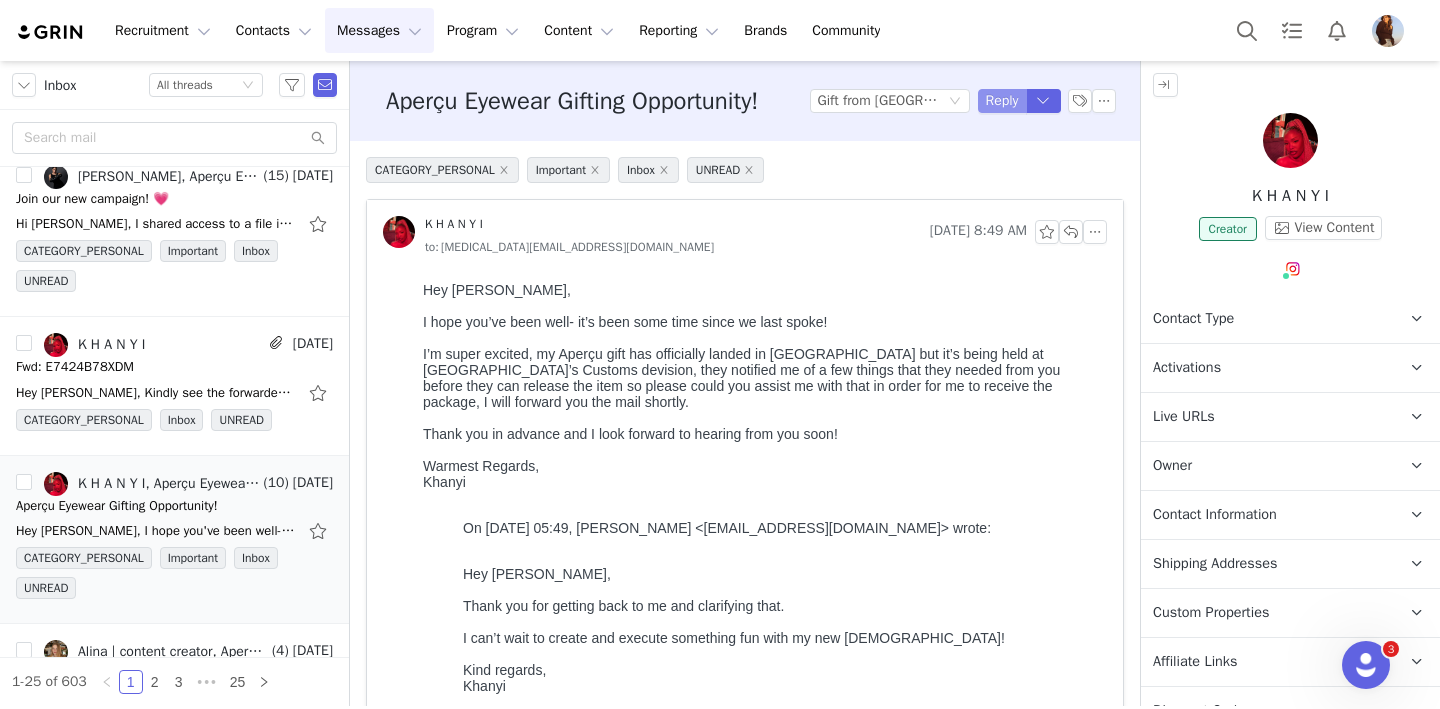 click on "Reply" at bounding box center [1002, 101] 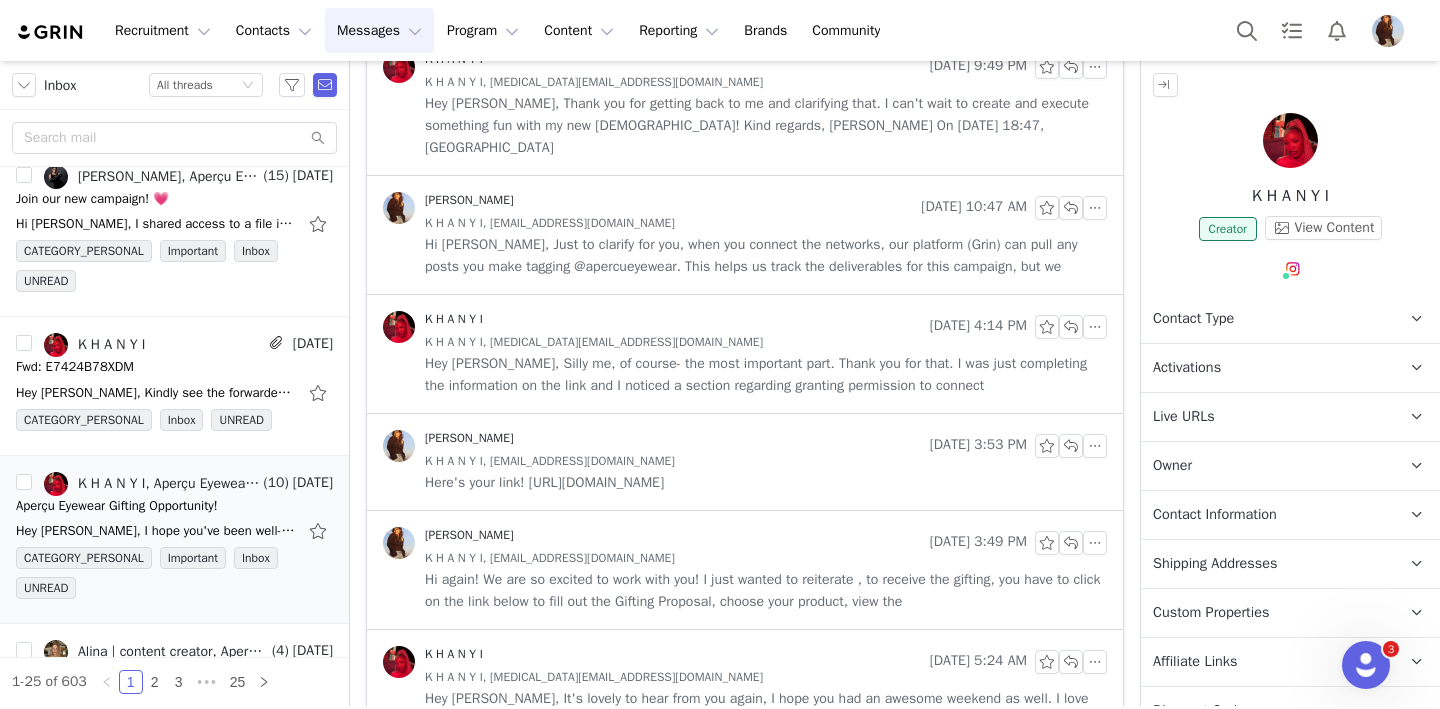 scroll, scrollTop: 2053, scrollLeft: 0, axis: vertical 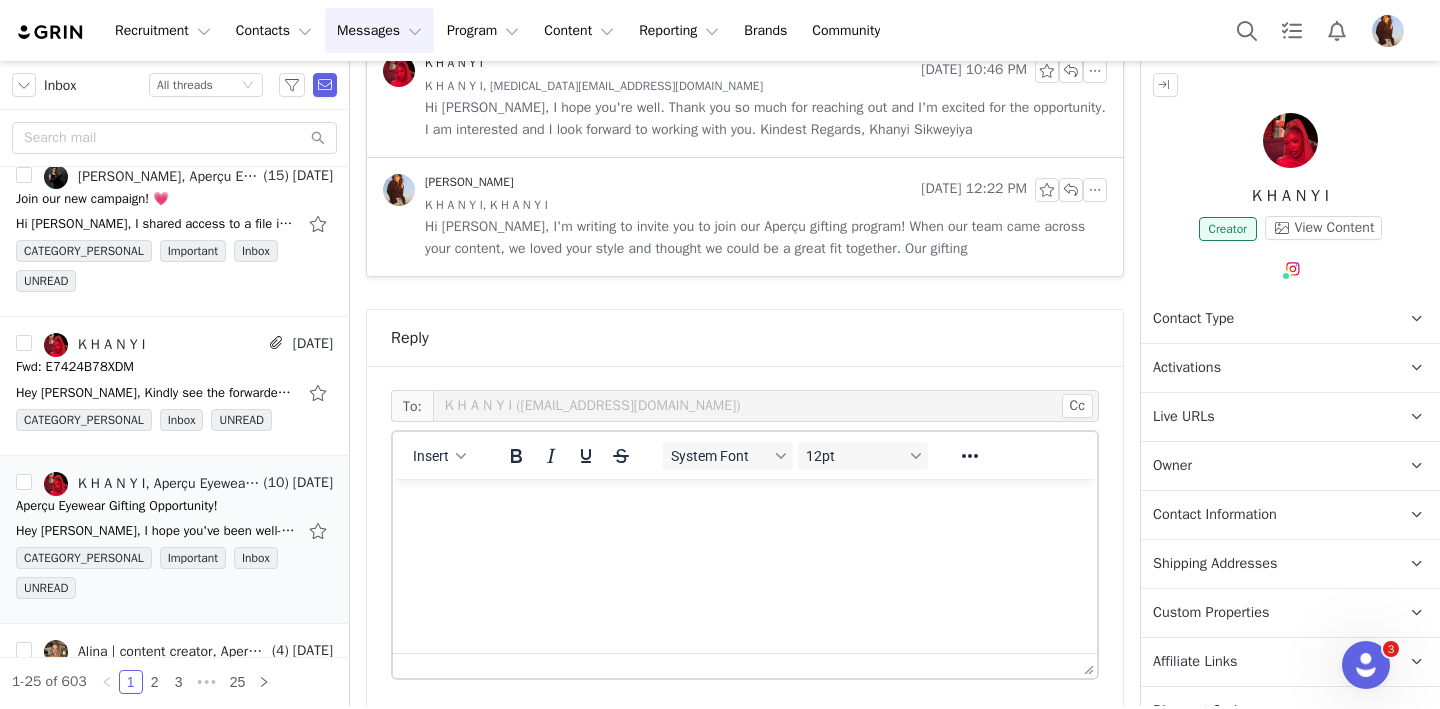 click at bounding box center (745, 506) 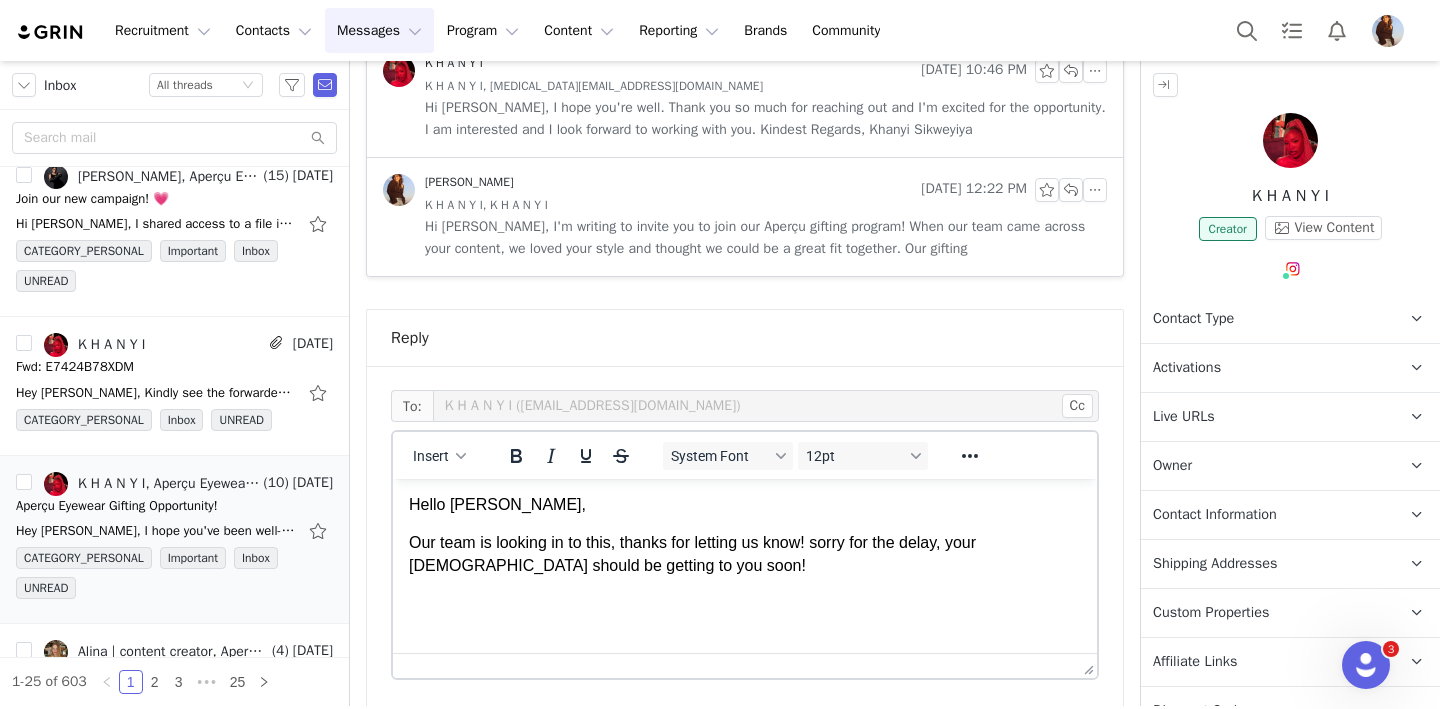 scroll, scrollTop: 0, scrollLeft: 0, axis: both 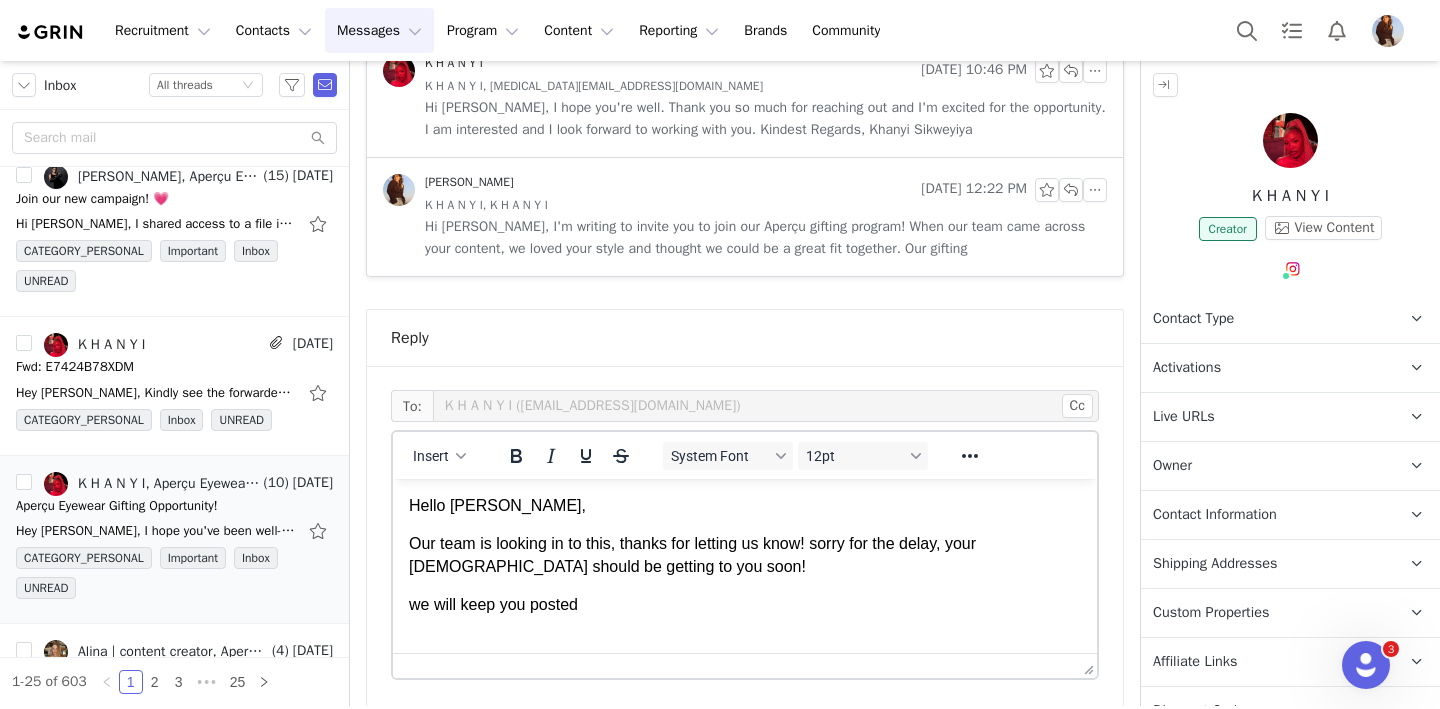 click on "we will keep you posted" at bounding box center [745, 605] 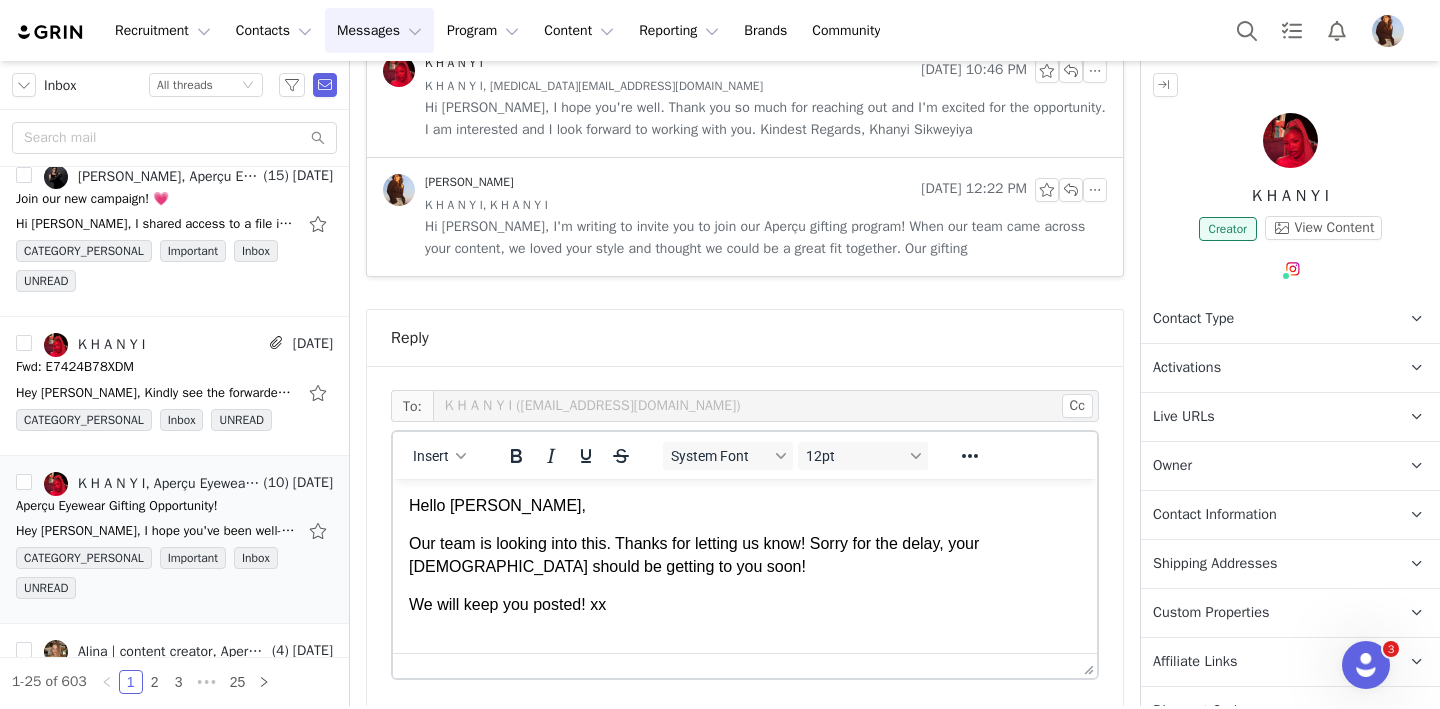 click on "We will keep you posted! xx" at bounding box center (745, 605) 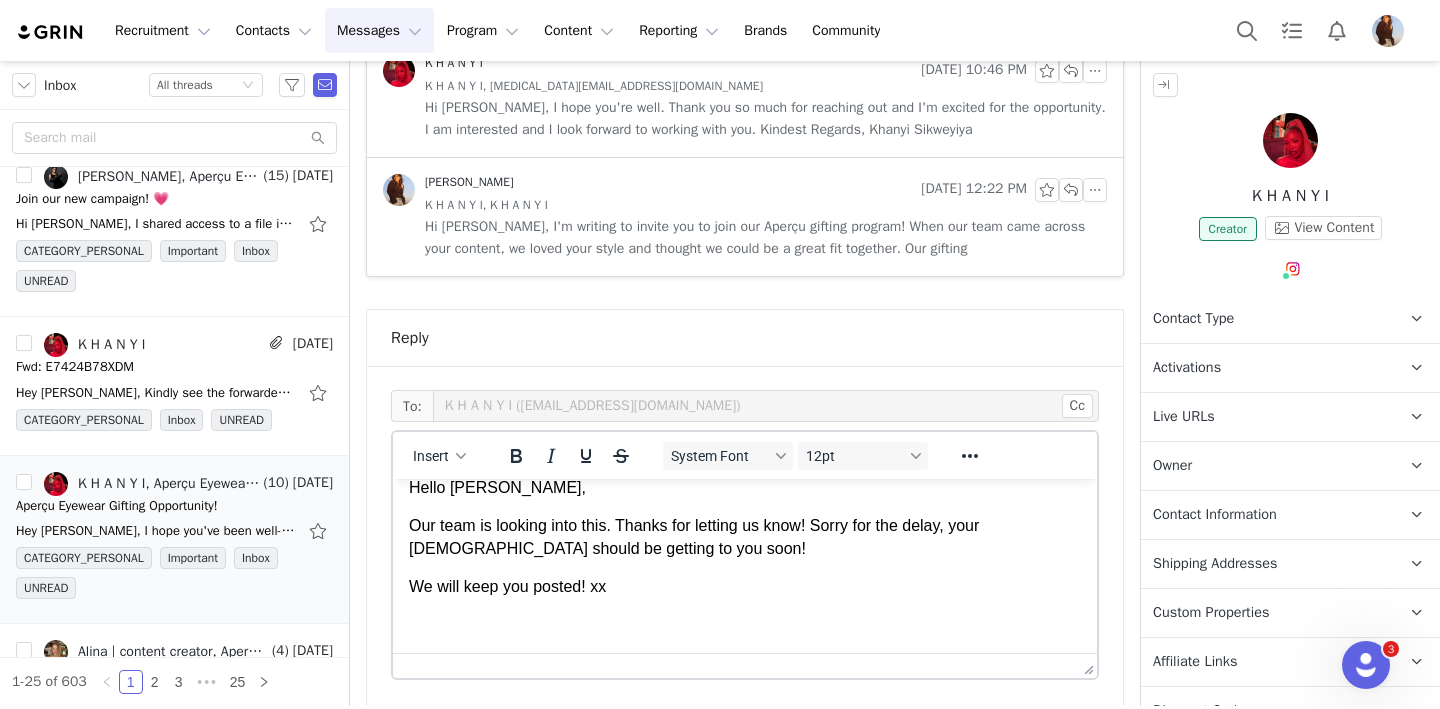 scroll, scrollTop: 18, scrollLeft: 0, axis: vertical 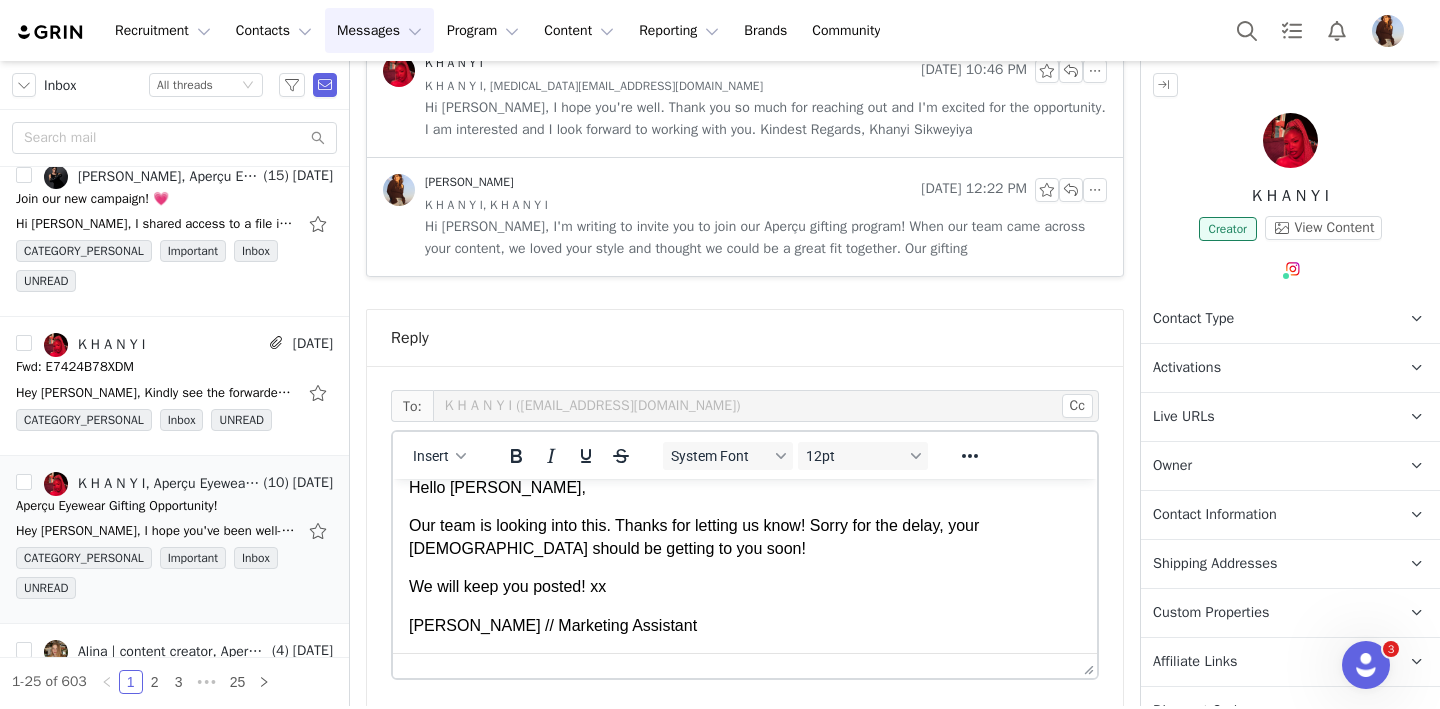 click on "Hello [PERSON_NAME],  Our team is looking into this. Thanks for letting us know! Sorry for the delay, your [DEMOGRAPHIC_DATA] should be getting to you soon!  We will keep you posted! xx [PERSON_NAME] // Marketing Assistant" at bounding box center (745, 557) 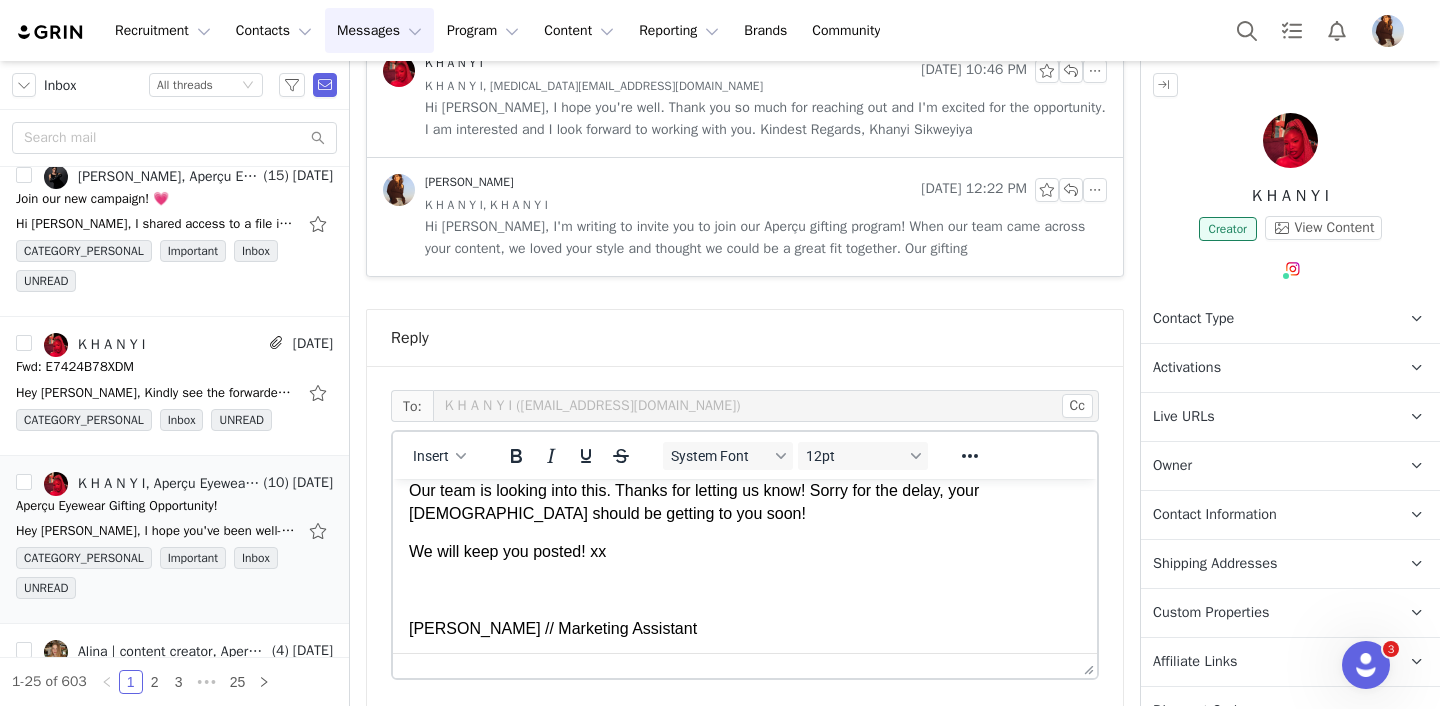 scroll, scrollTop: 56, scrollLeft: 0, axis: vertical 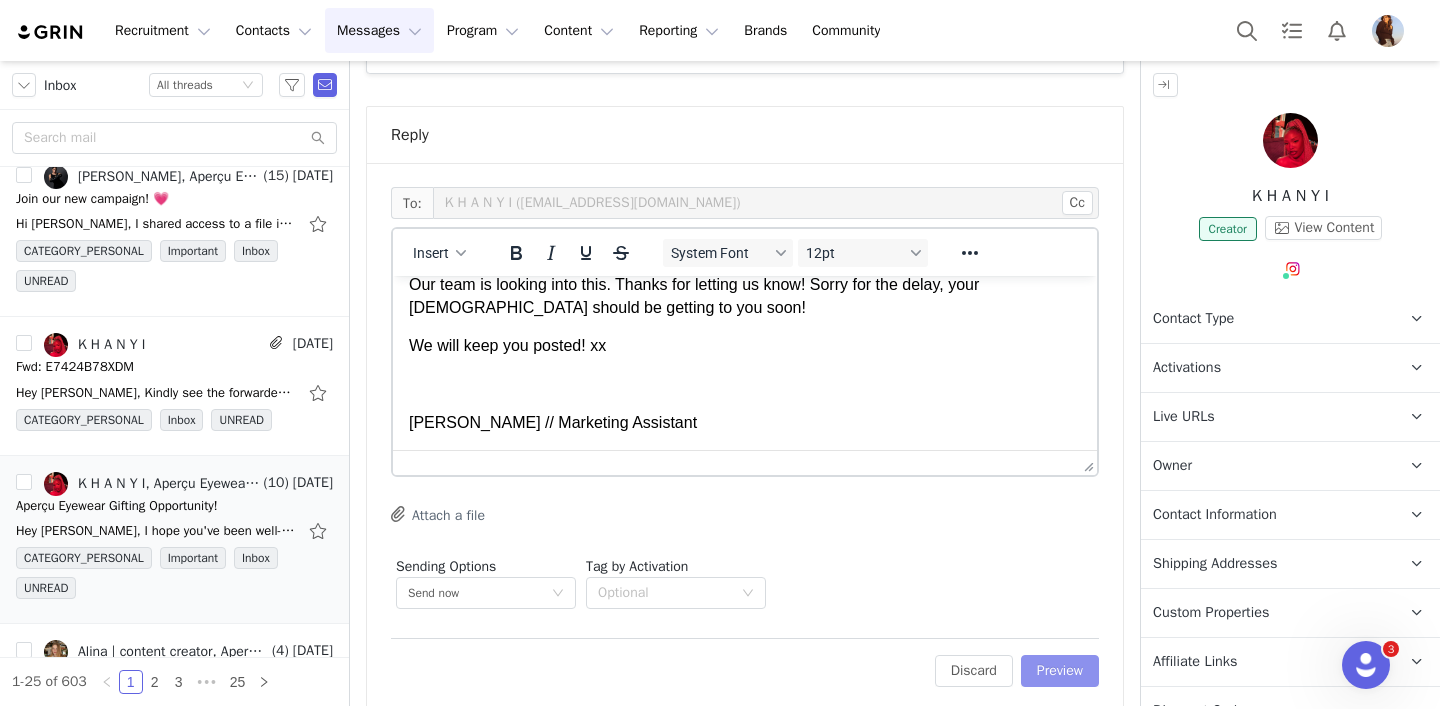 click on "Preview" at bounding box center [1060, 671] 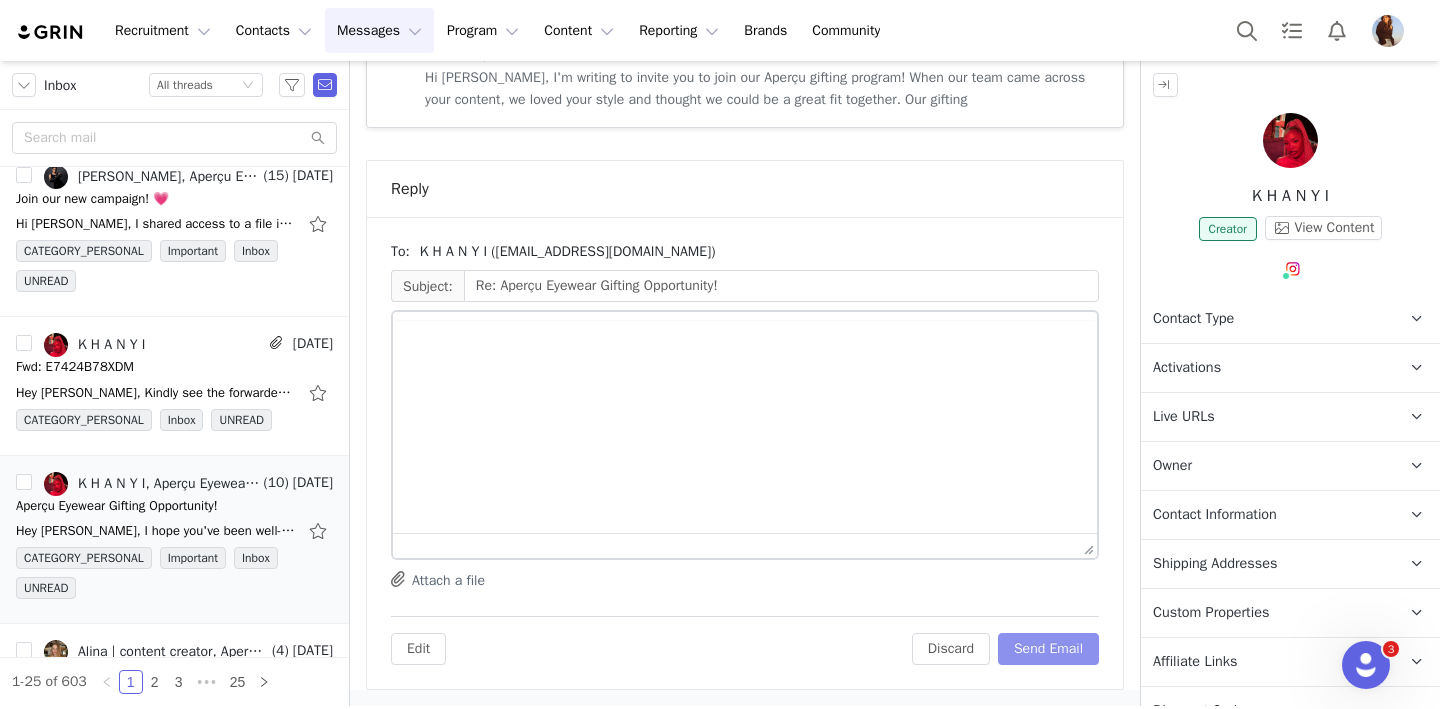 scroll, scrollTop: 2180, scrollLeft: 0, axis: vertical 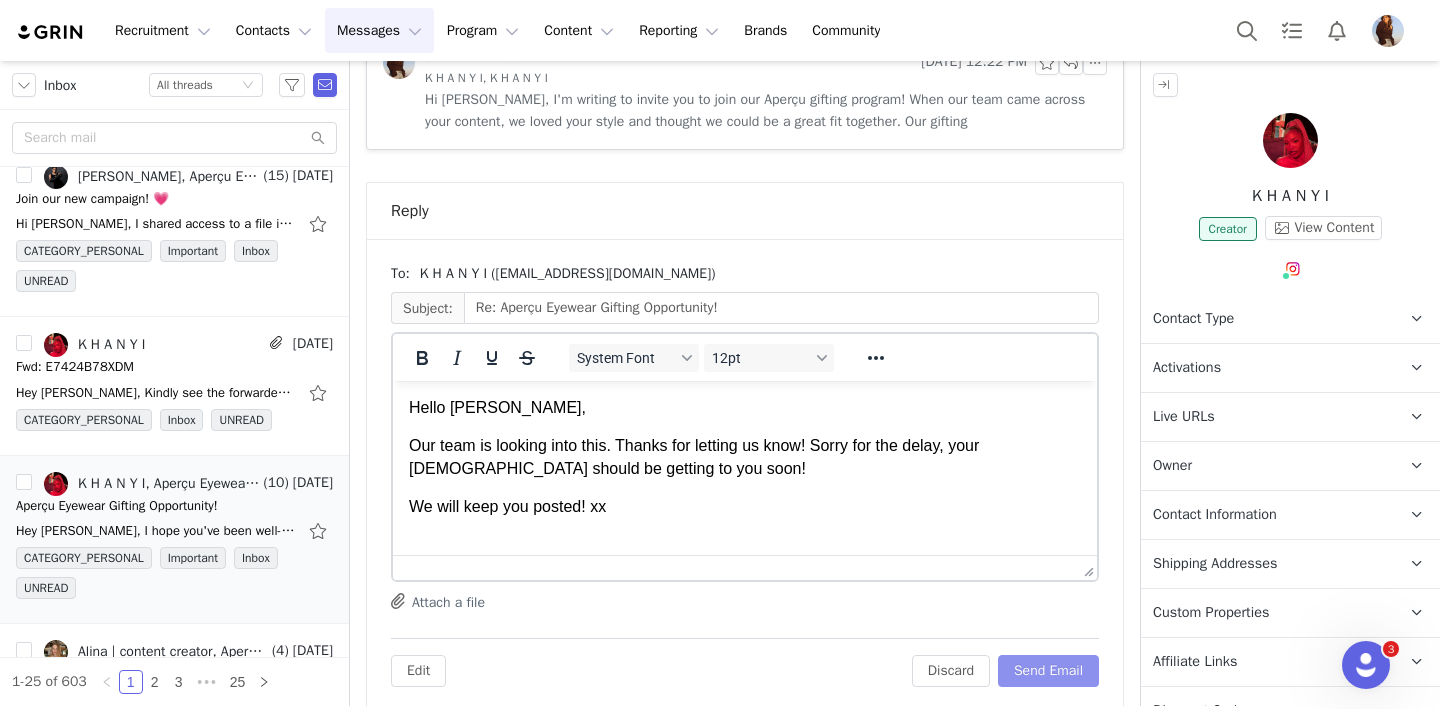click on "Send Email" at bounding box center (1048, 671) 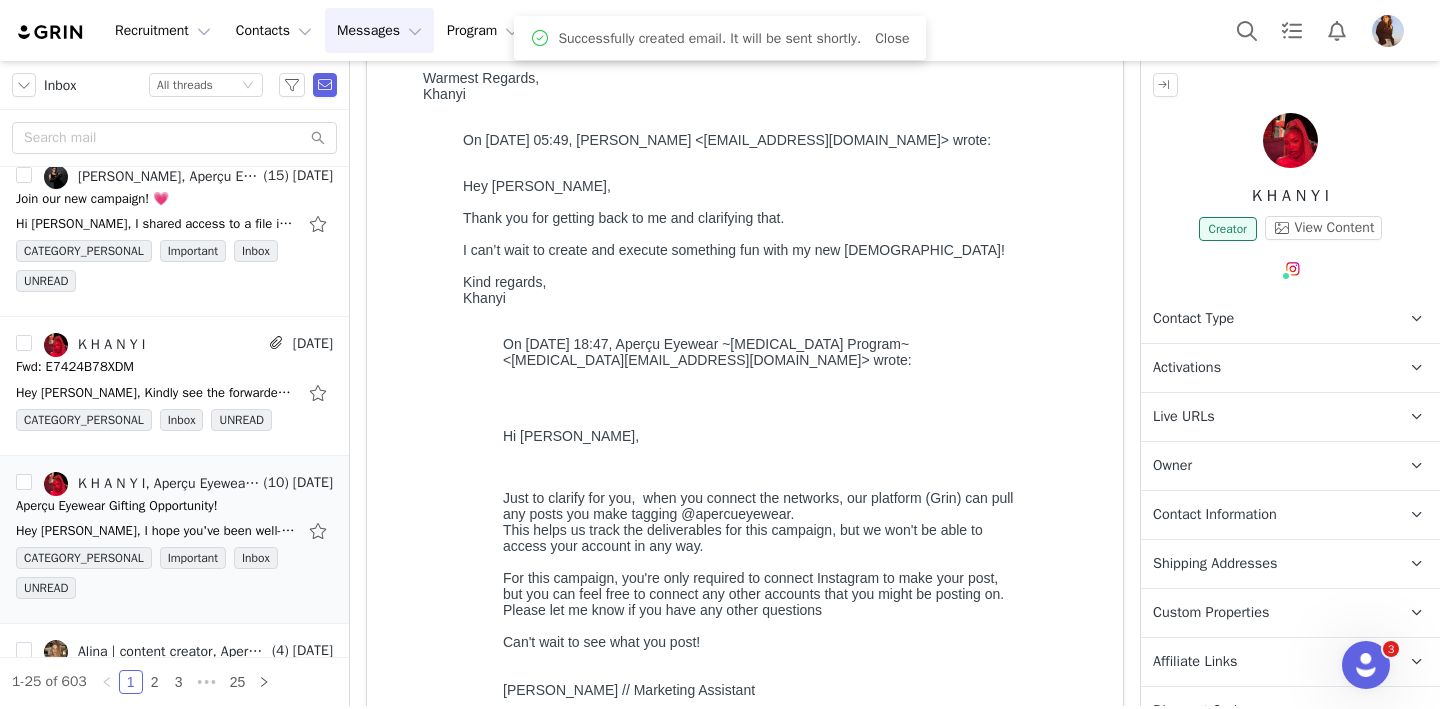 scroll, scrollTop: 0, scrollLeft: 0, axis: both 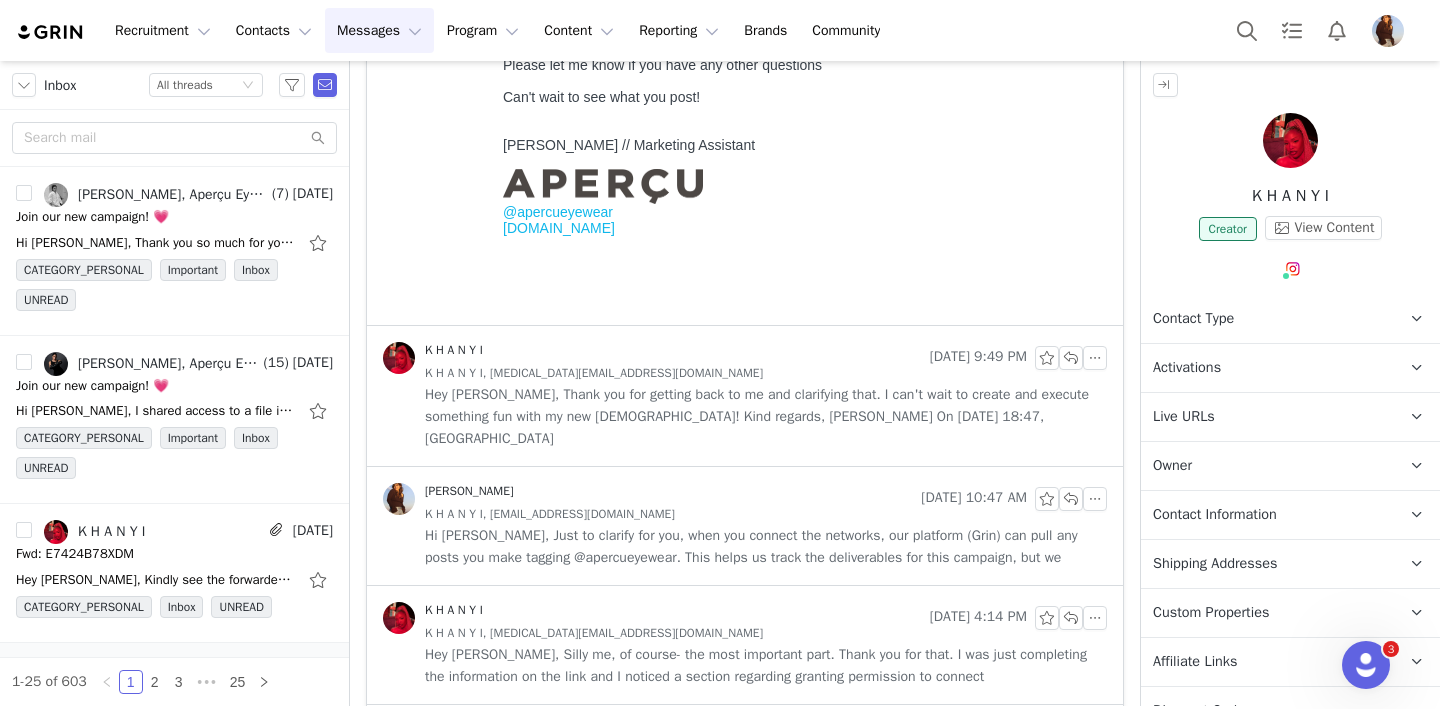 click on "[PERSON_NAME]" at bounding box center (648, 499) 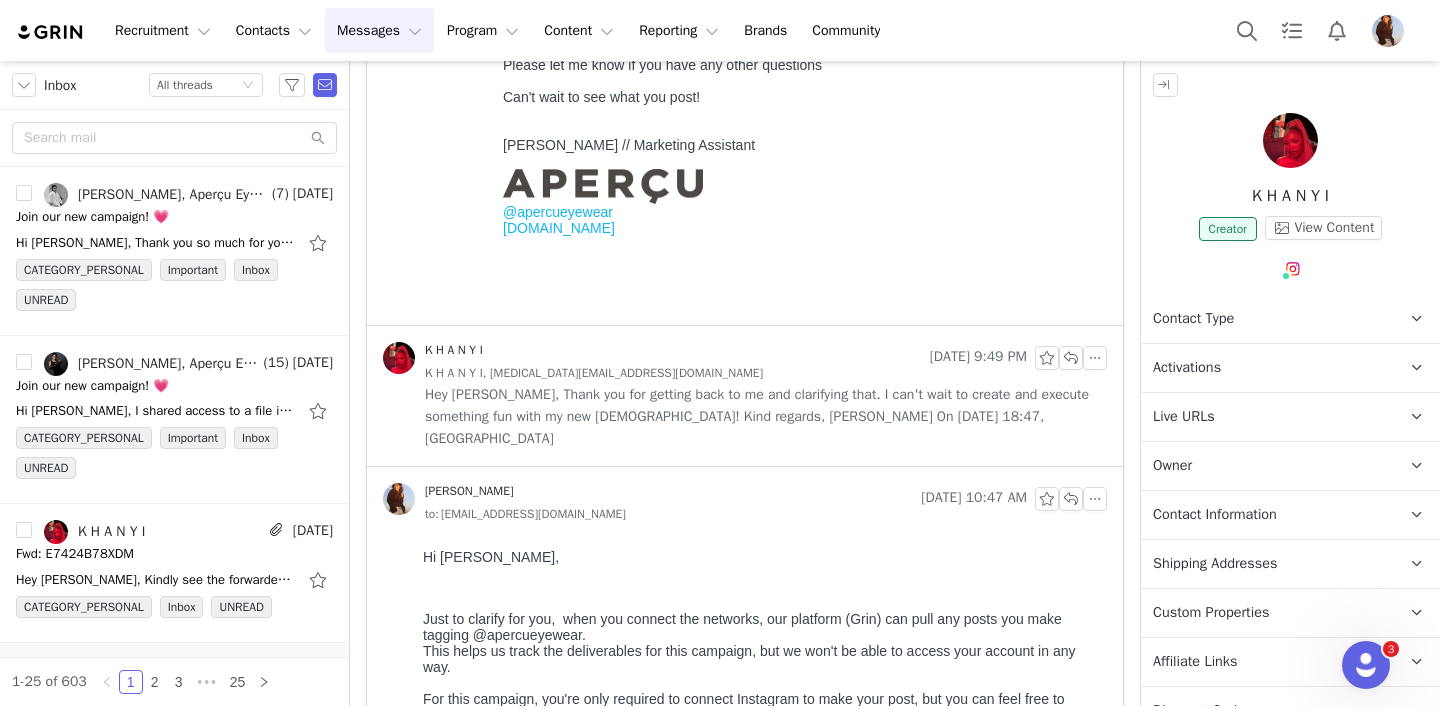 scroll, scrollTop: 0, scrollLeft: 0, axis: both 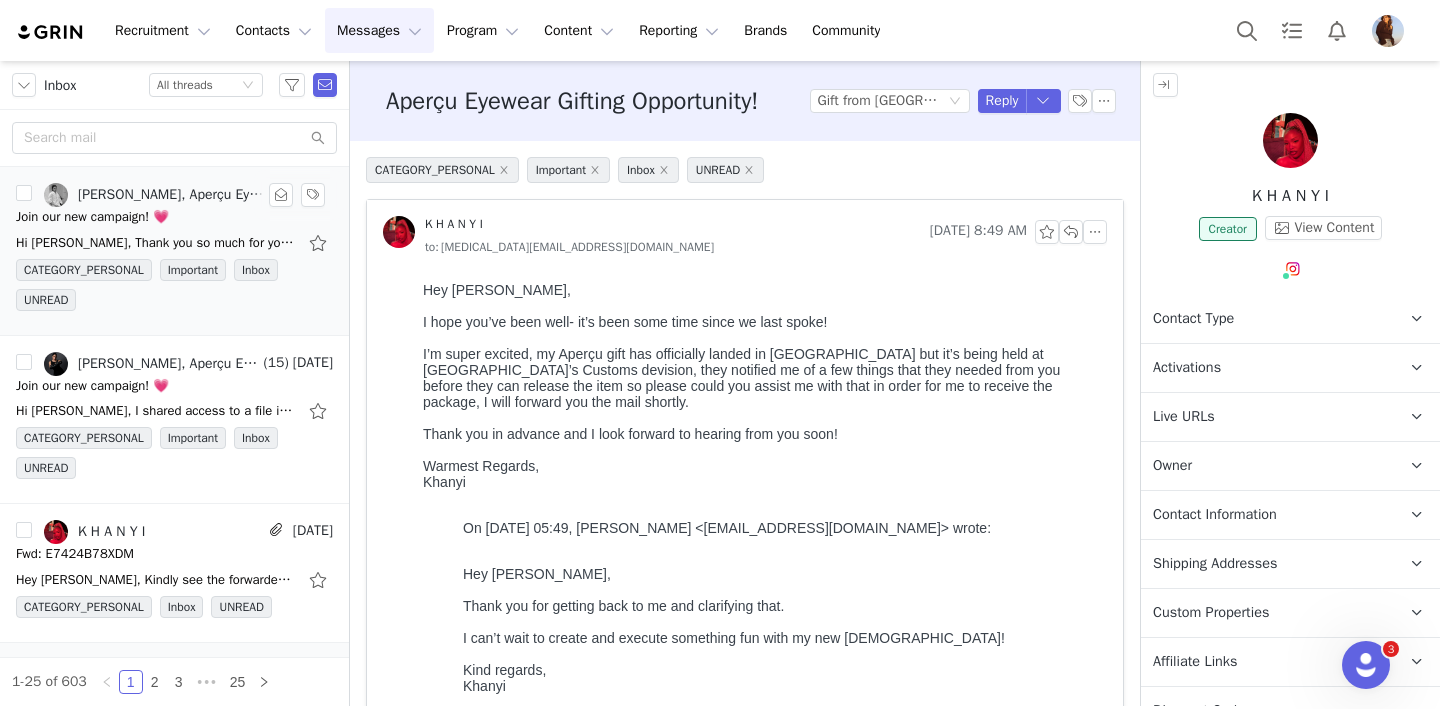 click on "[PERSON_NAME], Aperçu Eyewear ~[MEDICAL_DATA] Program~" at bounding box center (156, 195) 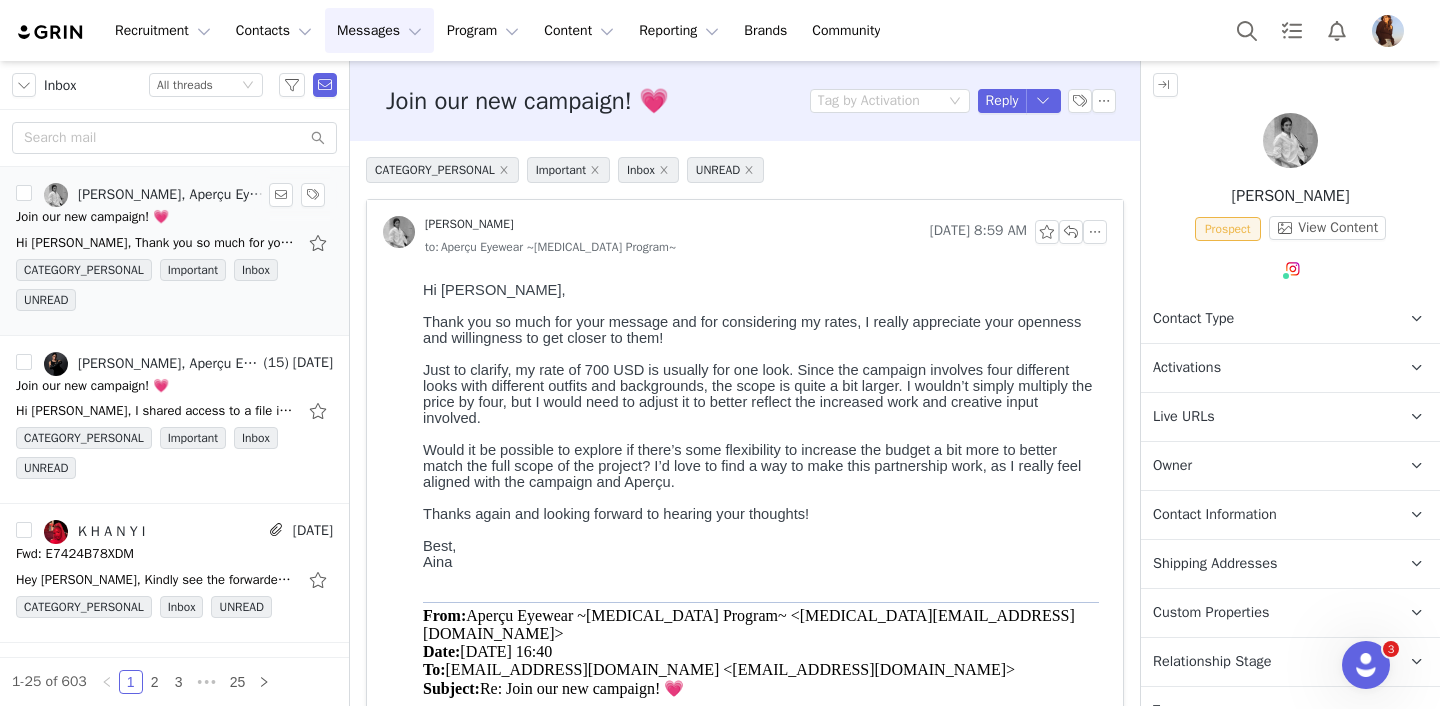 scroll, scrollTop: 0, scrollLeft: 0, axis: both 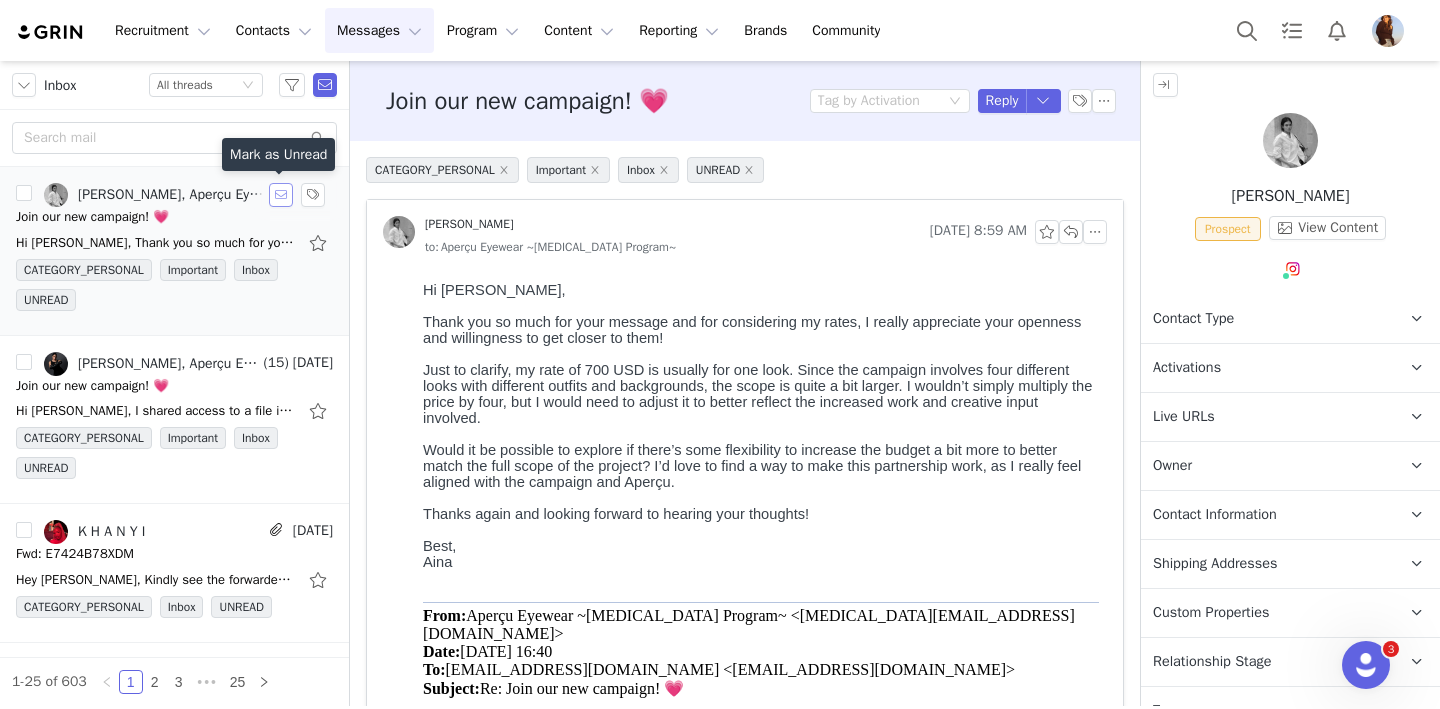 click at bounding box center [281, 195] 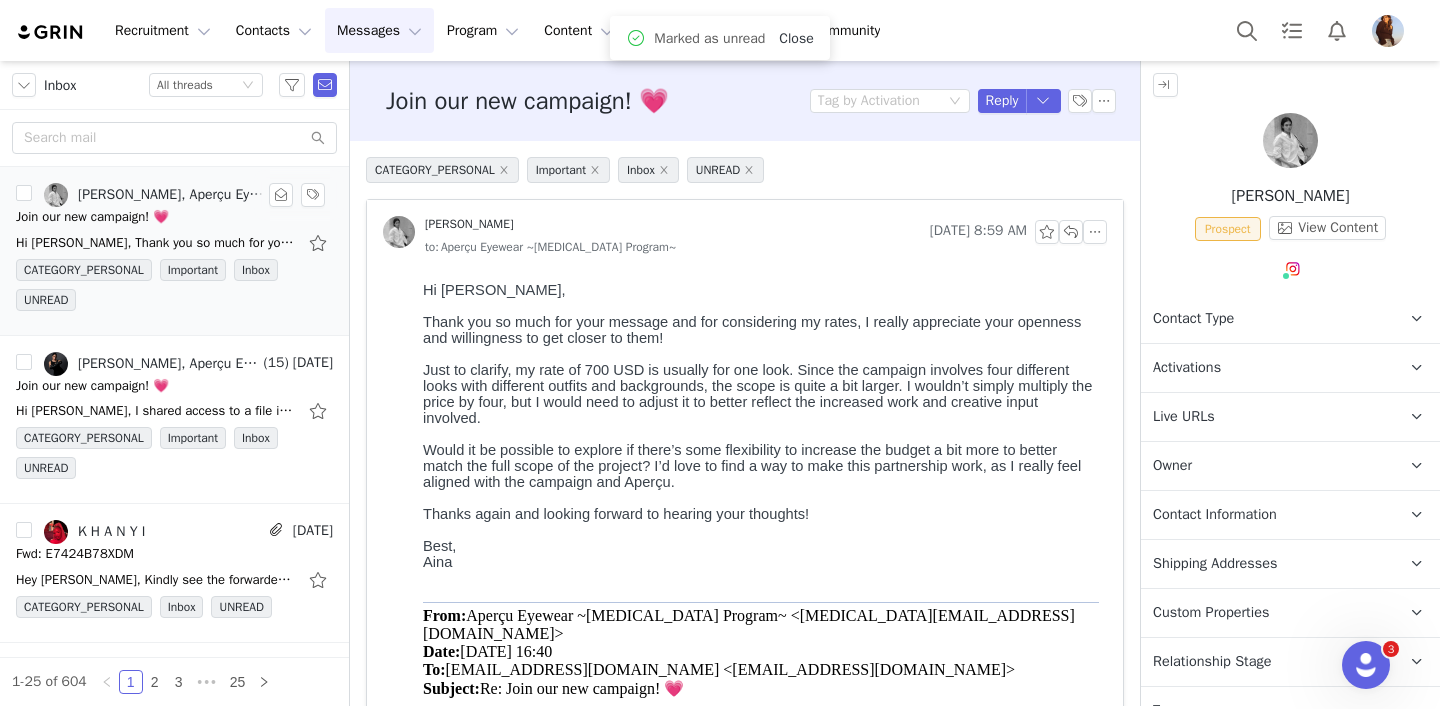 click on "Close" at bounding box center [796, 38] 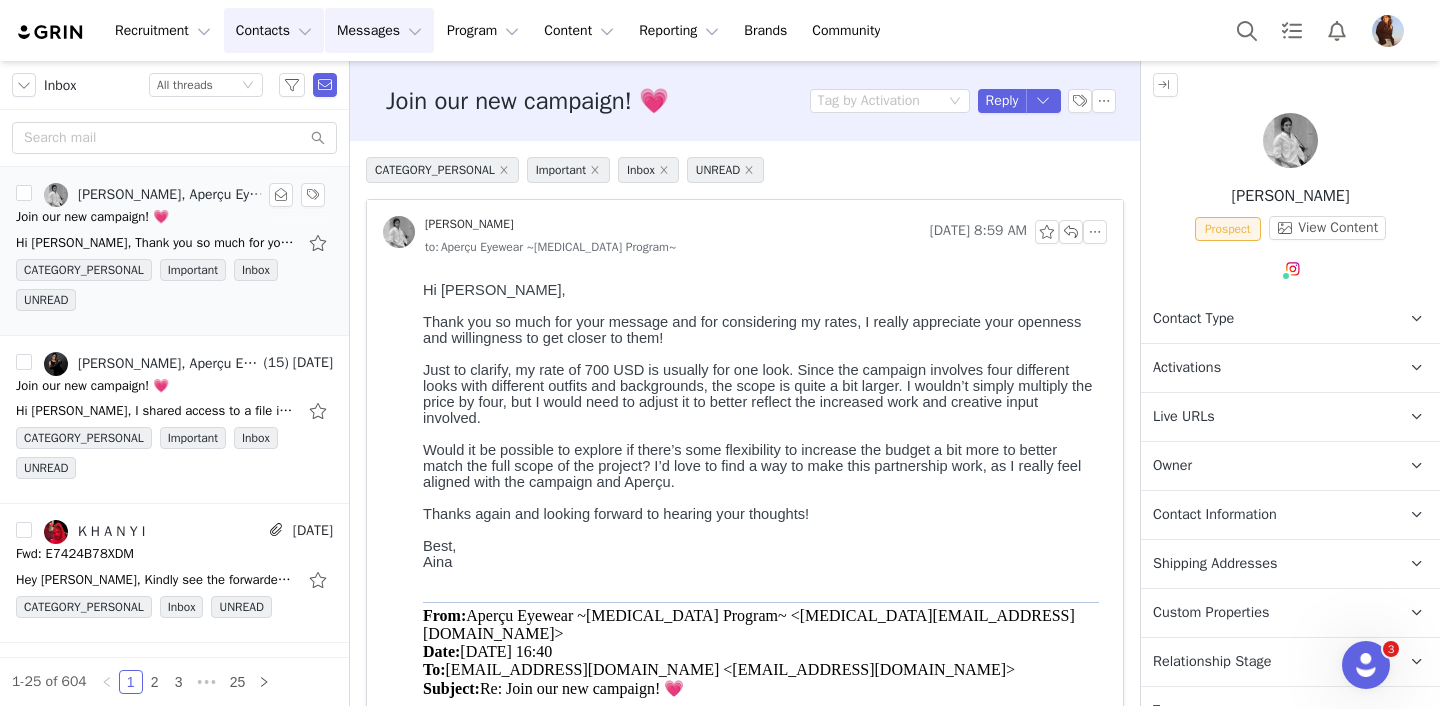 click on "Contacts Contacts" at bounding box center [274, 30] 